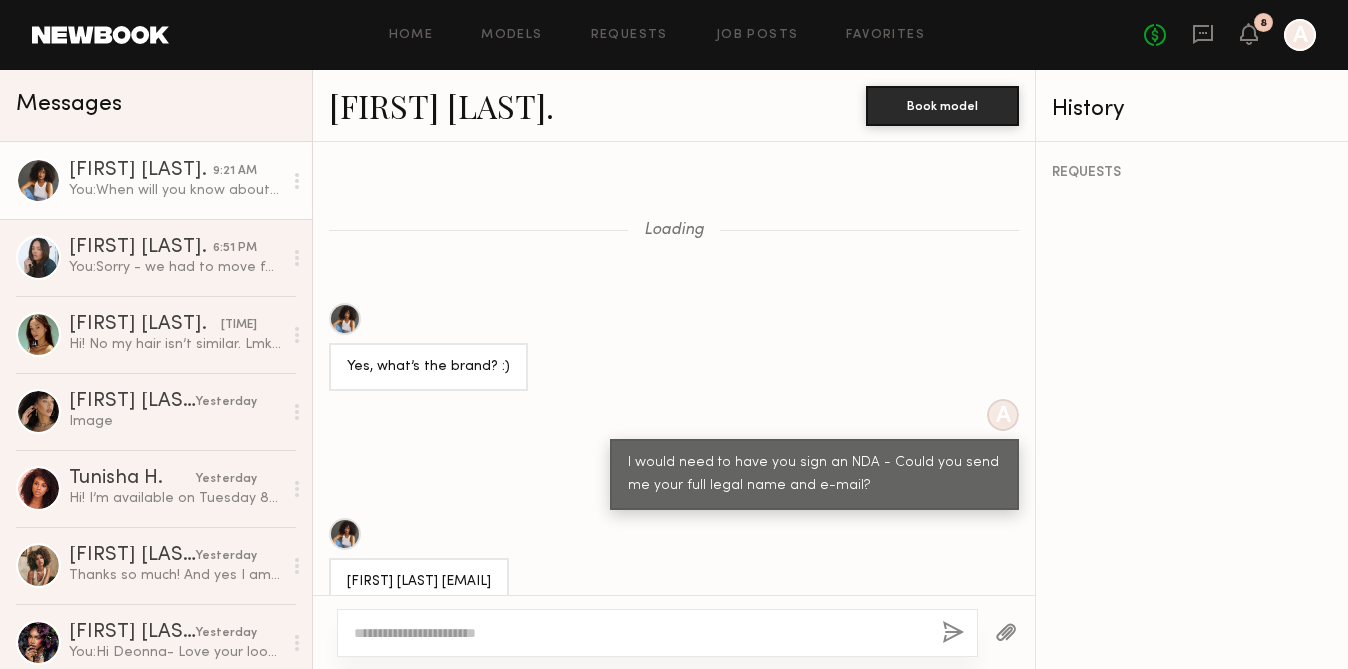 scroll, scrollTop: 0, scrollLeft: 0, axis: both 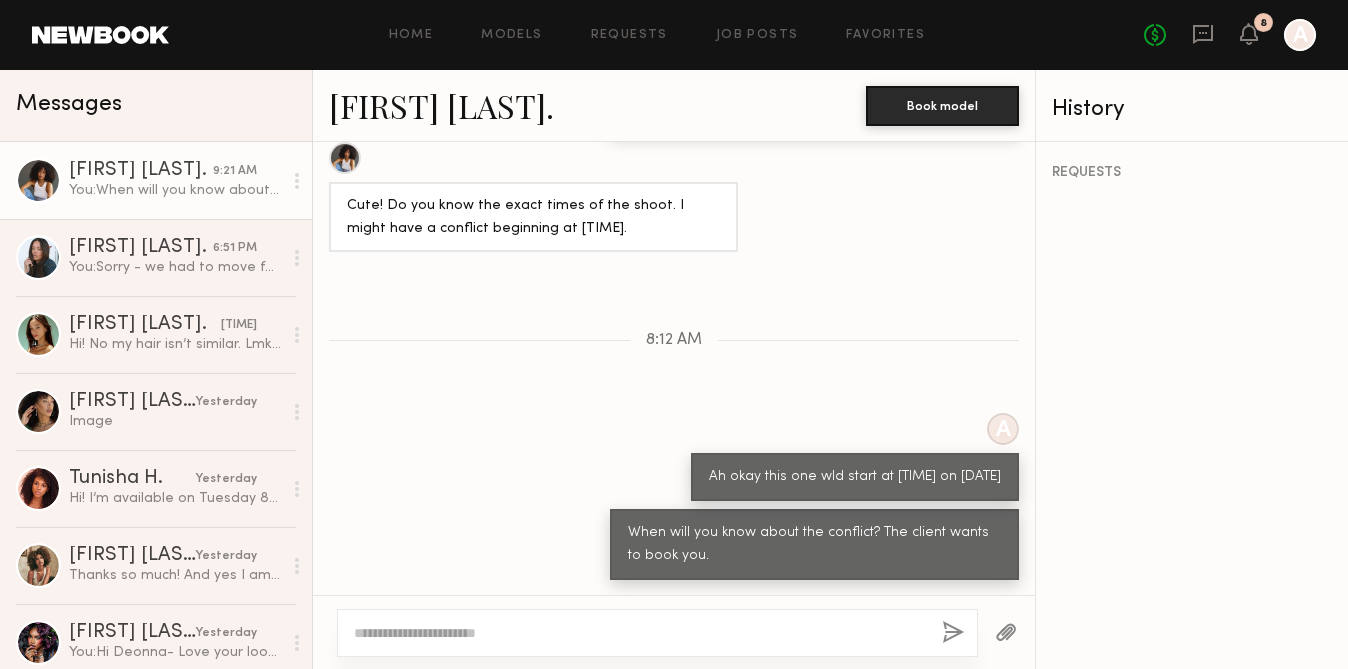 click 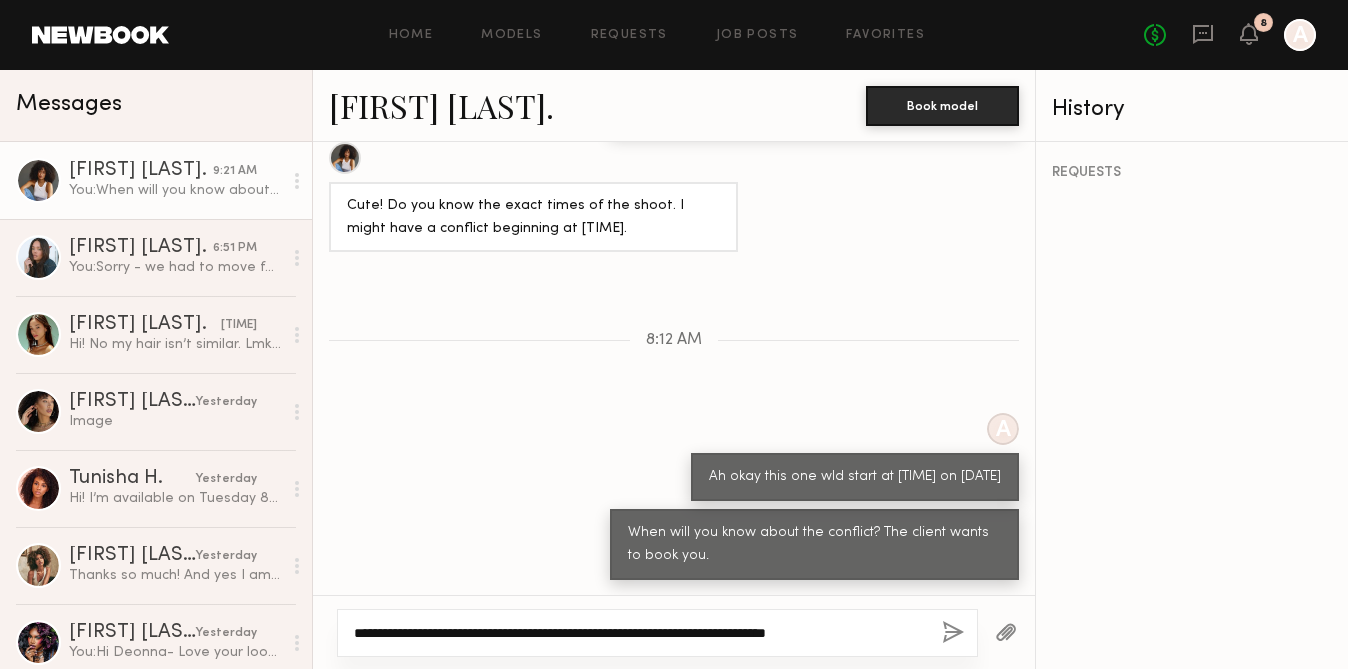drag, startPoint x: 886, startPoint y: 637, endPoint x: 587, endPoint y: 629, distance: 299.107 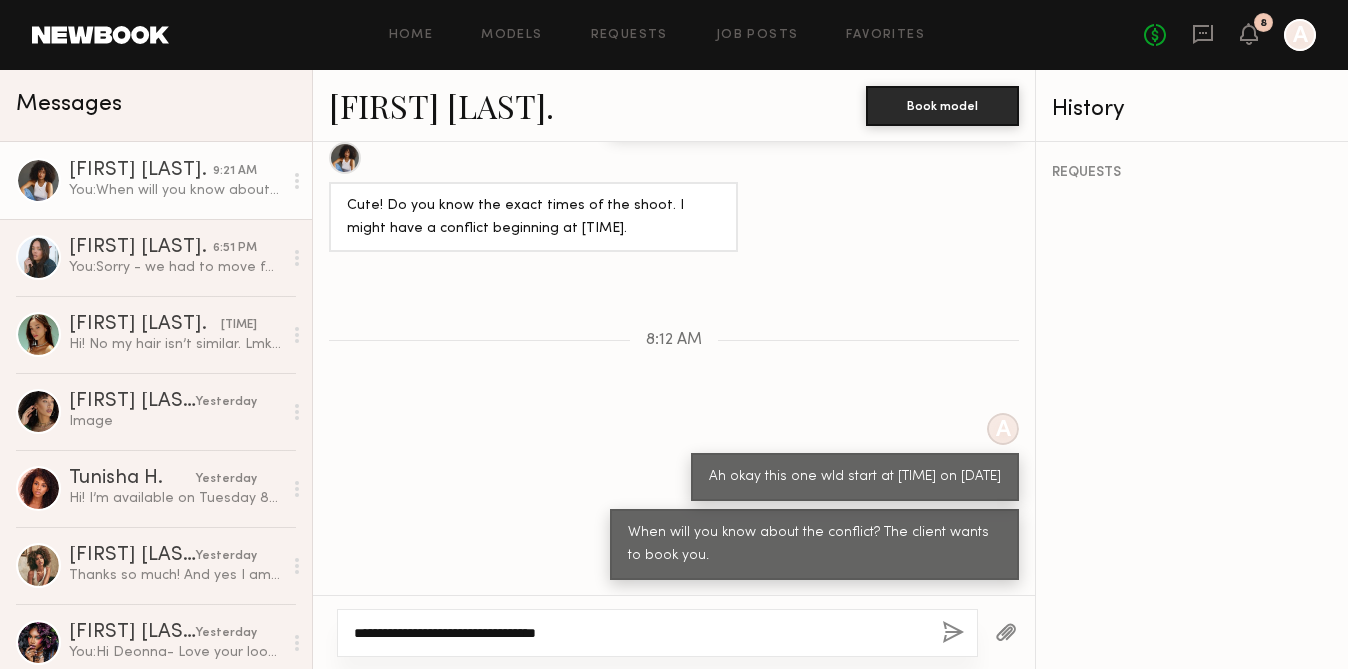type on "**********" 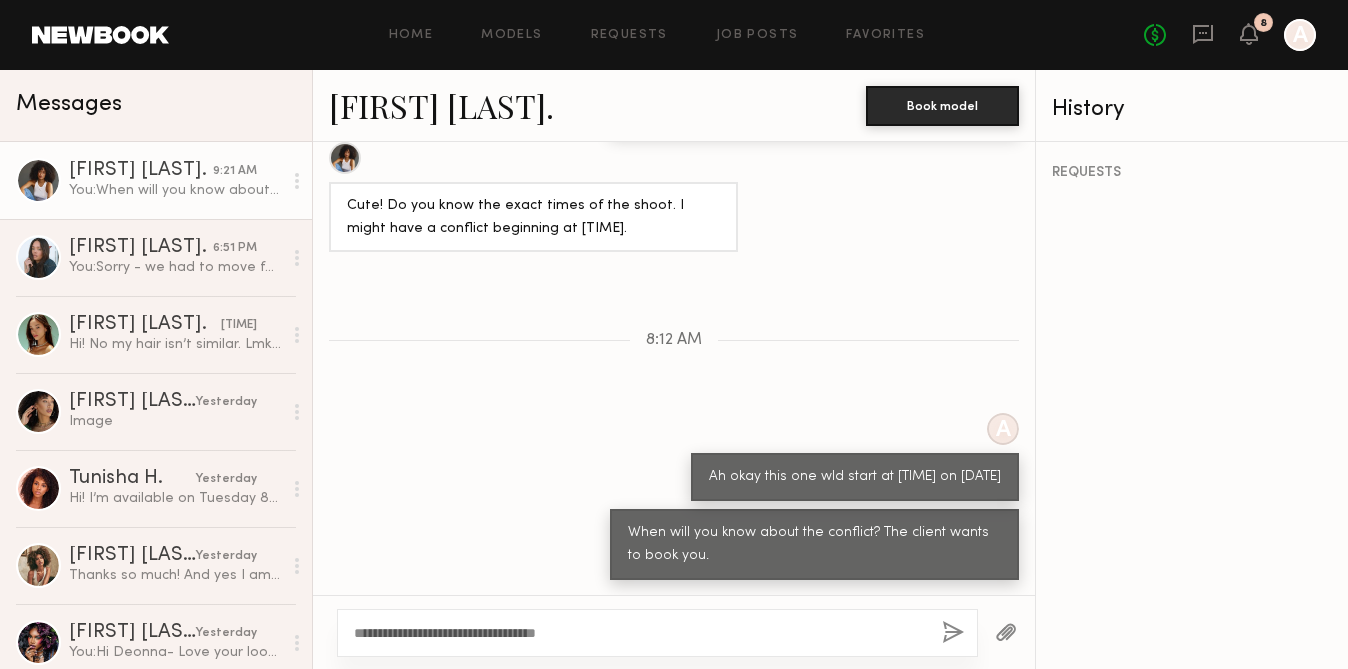 click 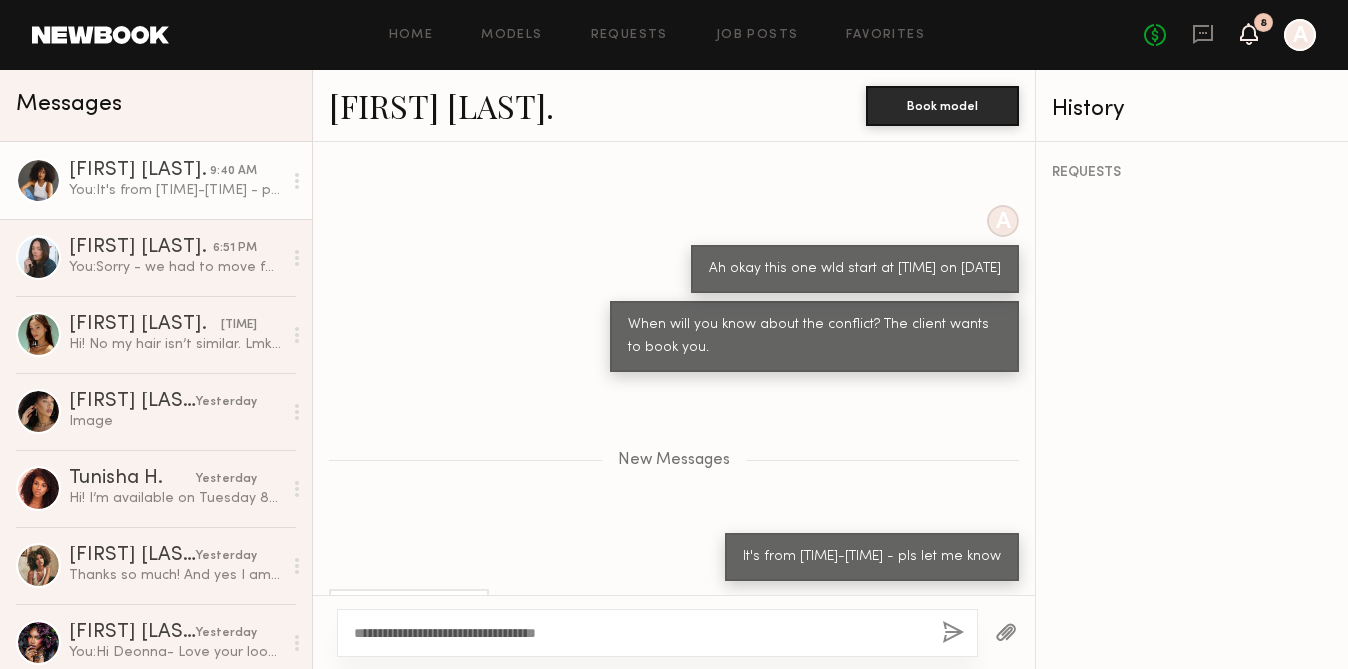 click 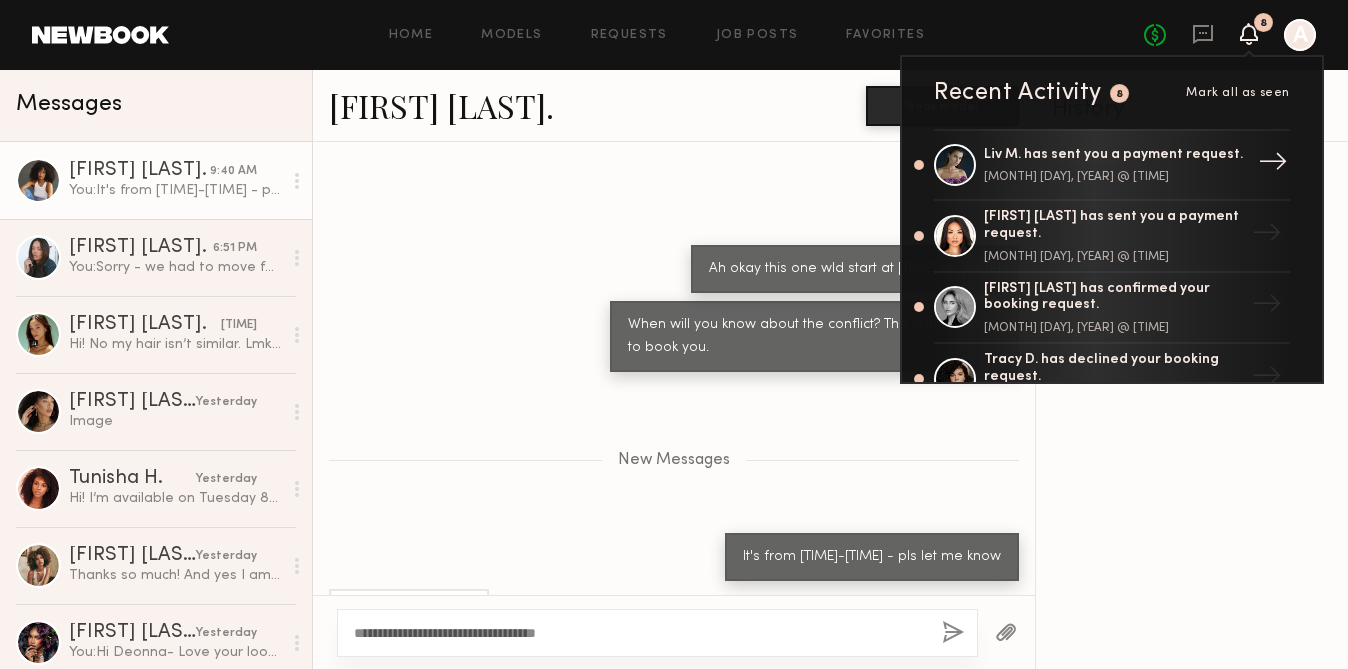 click on "August 06, 2025 @ 10:52 PM" 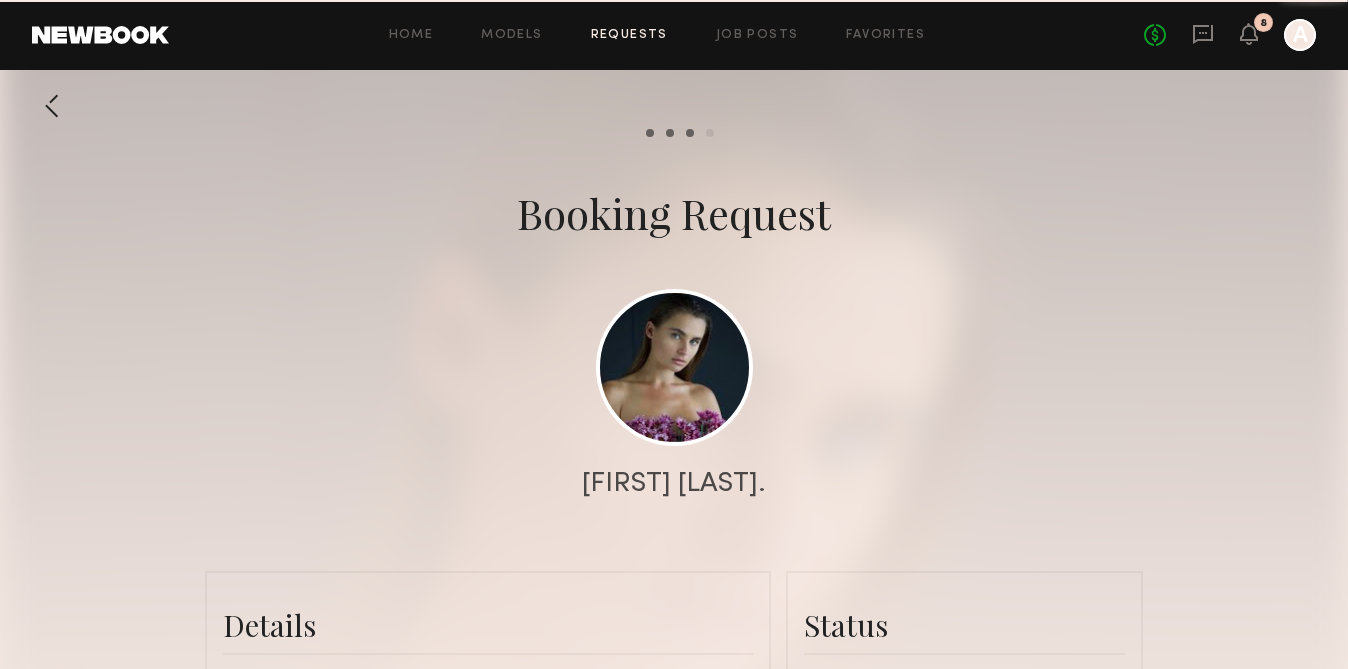 scroll, scrollTop: 1370, scrollLeft: 0, axis: vertical 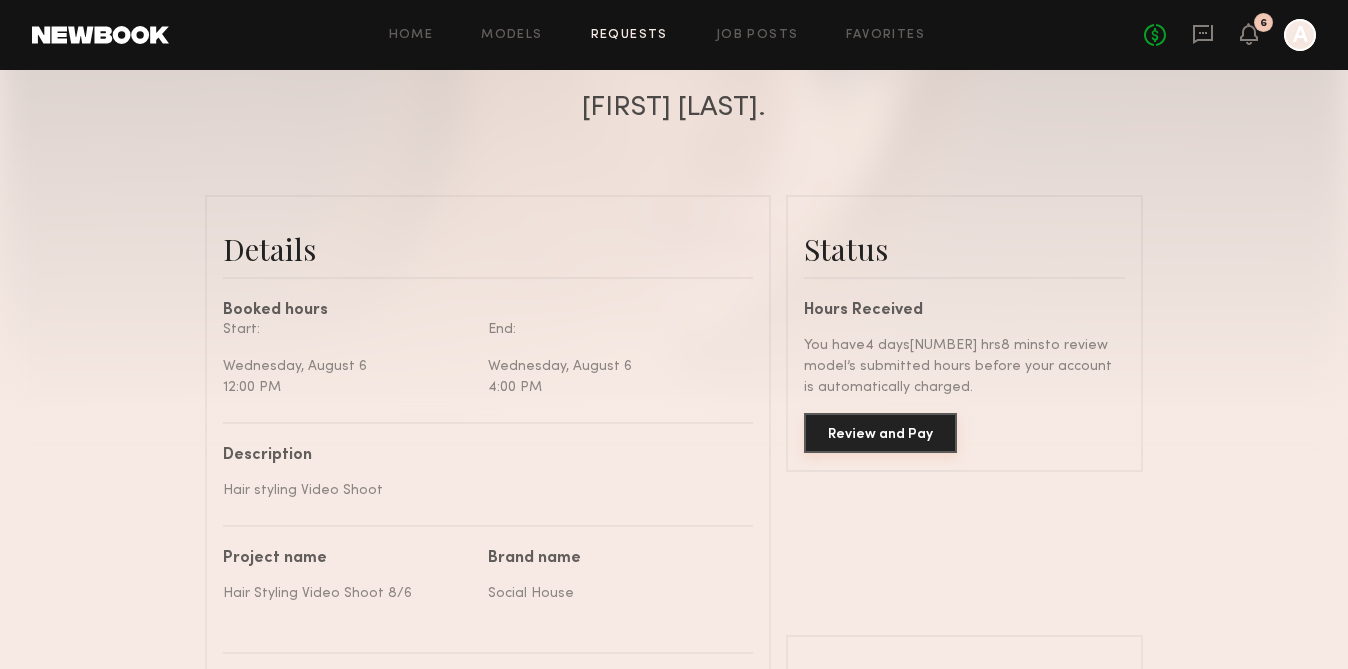 click on "Review and Pay" 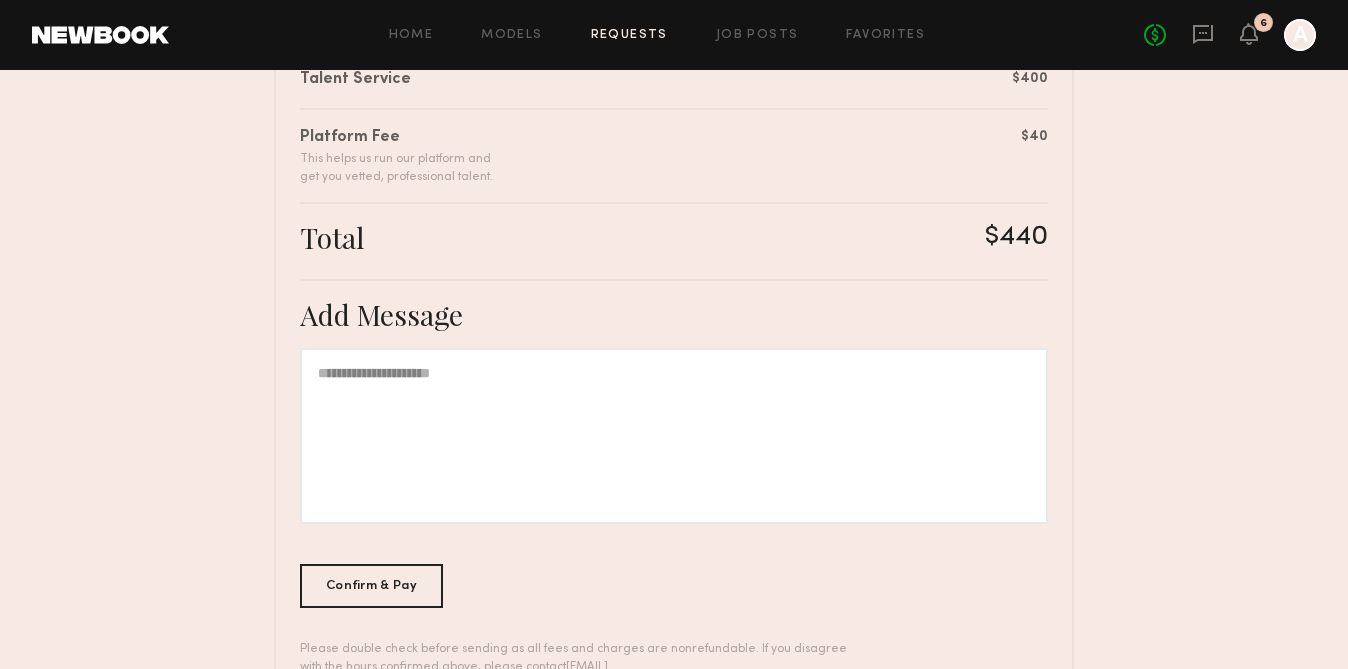 scroll, scrollTop: 609, scrollLeft: 0, axis: vertical 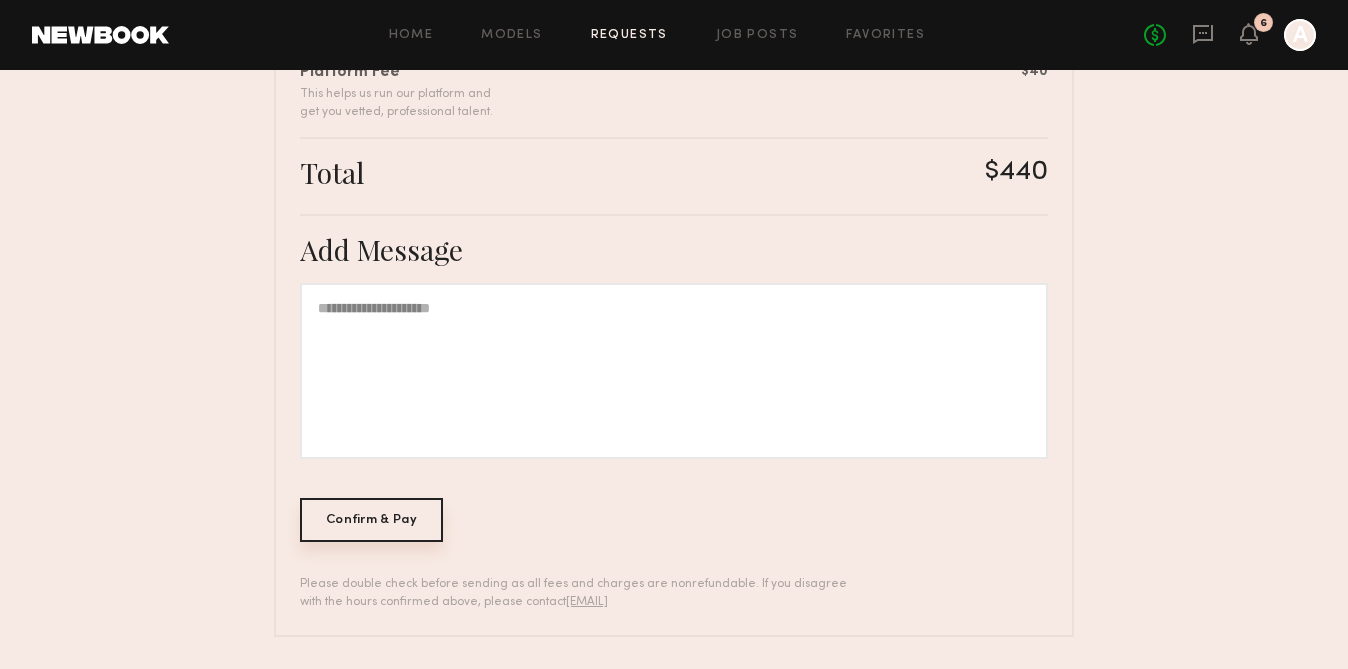 click on "Confirm & Pay" 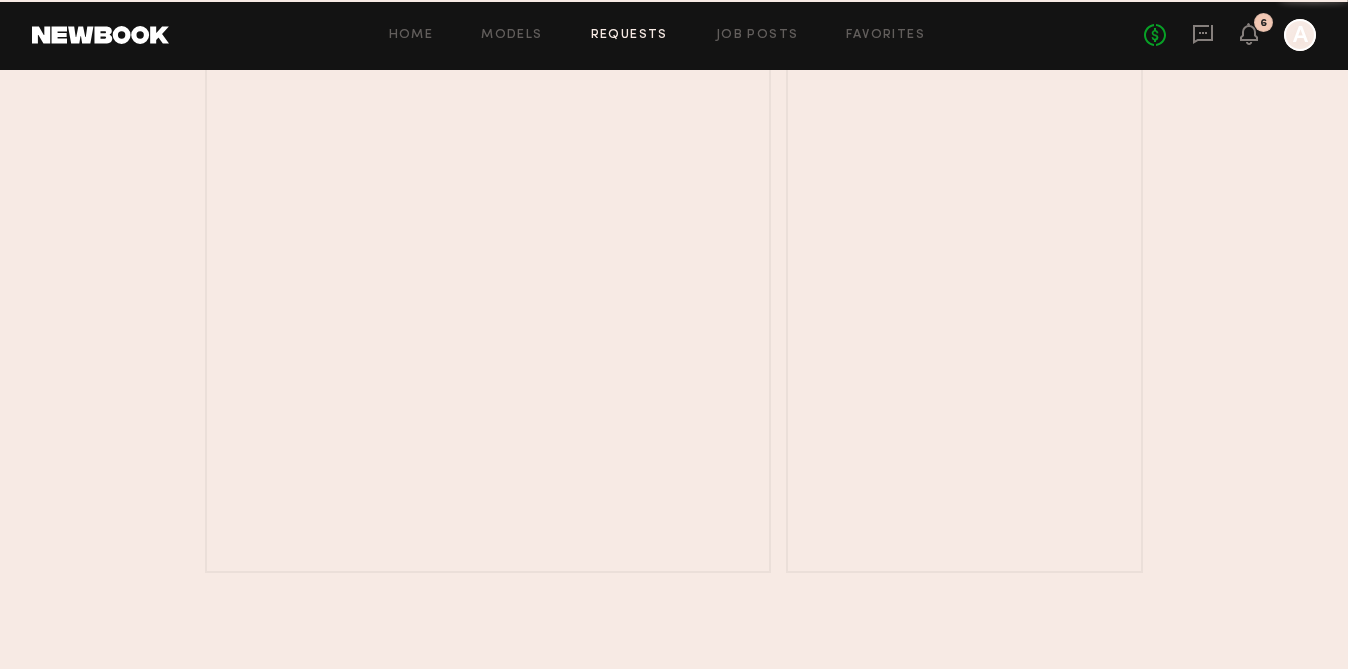 scroll, scrollTop: 0, scrollLeft: 0, axis: both 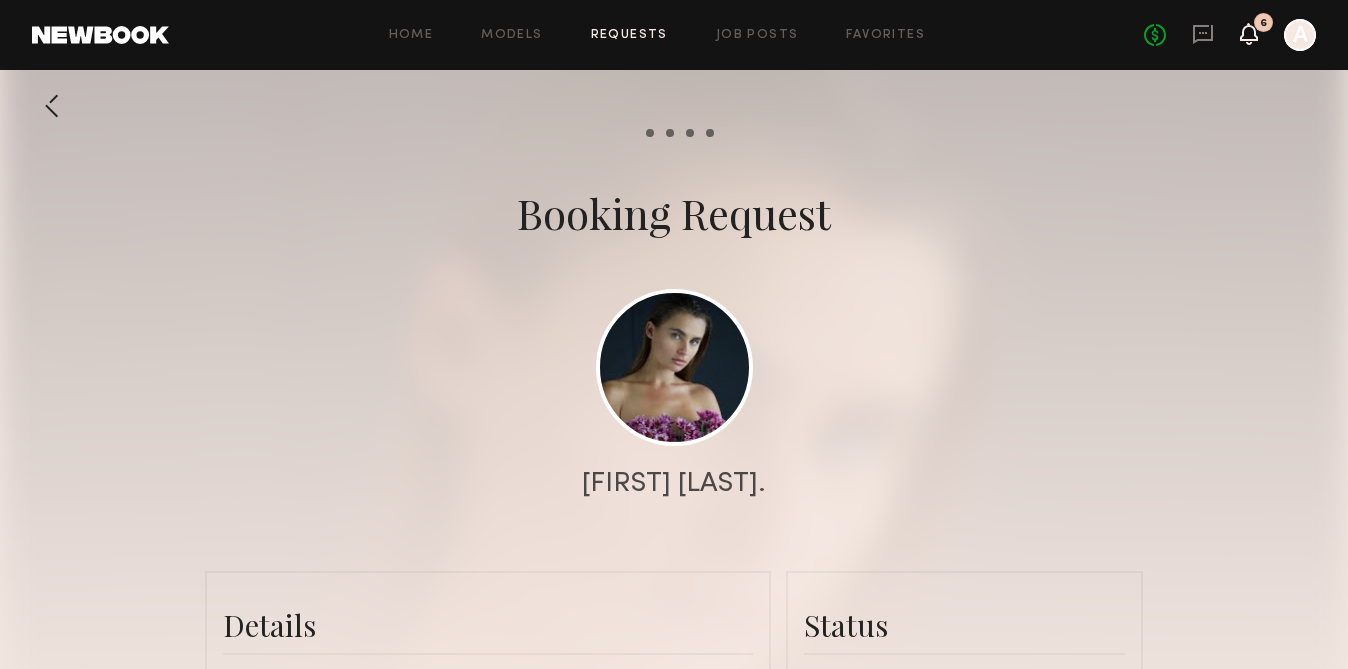click 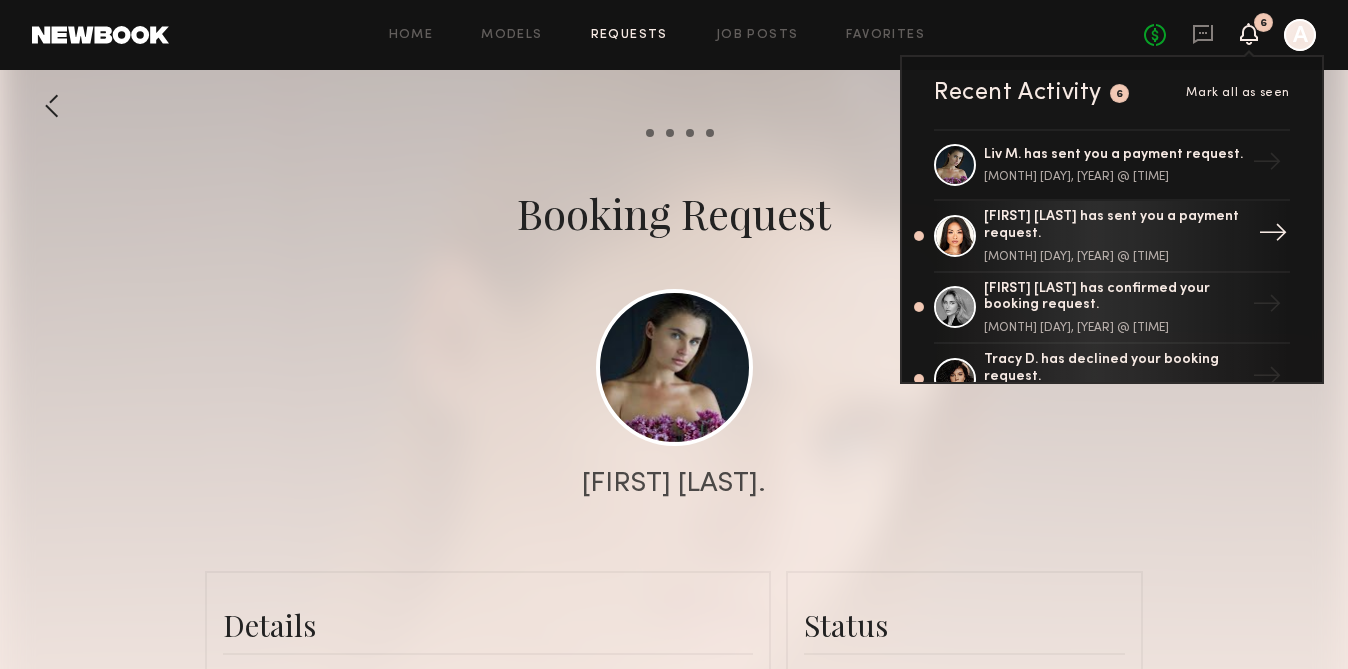 click on "Jules A. has sent you a payment request." 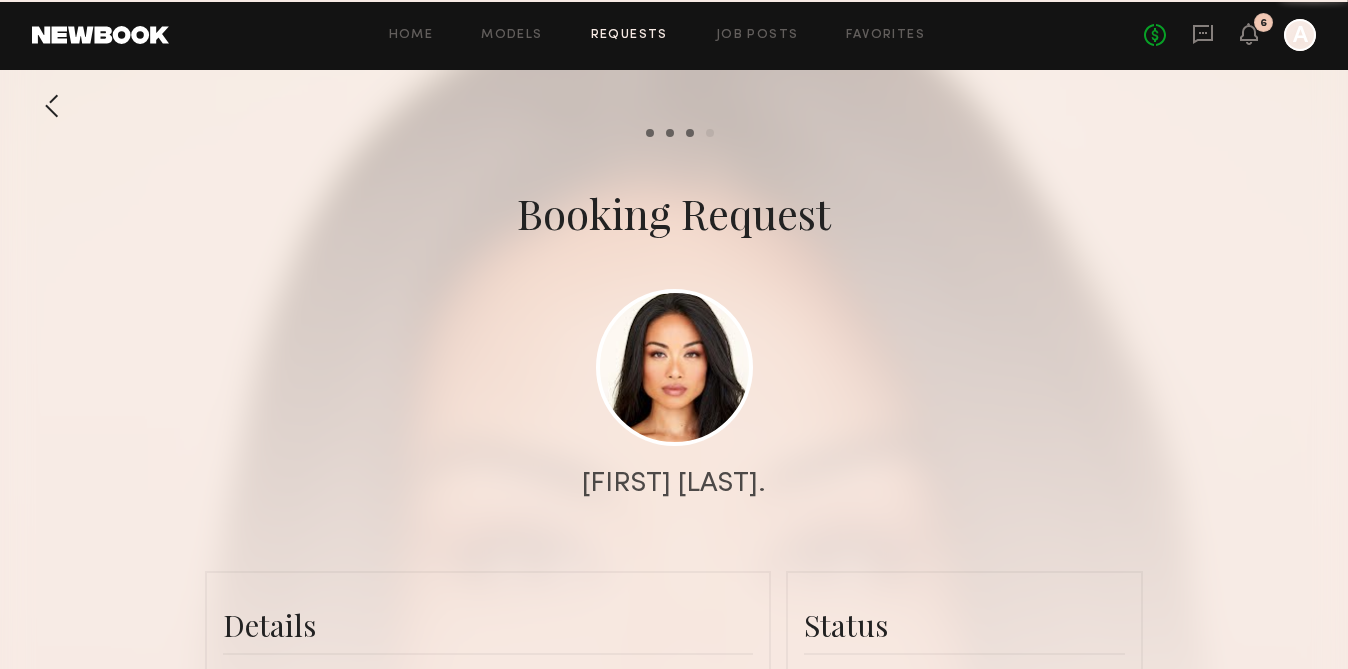 scroll, scrollTop: 2832, scrollLeft: 0, axis: vertical 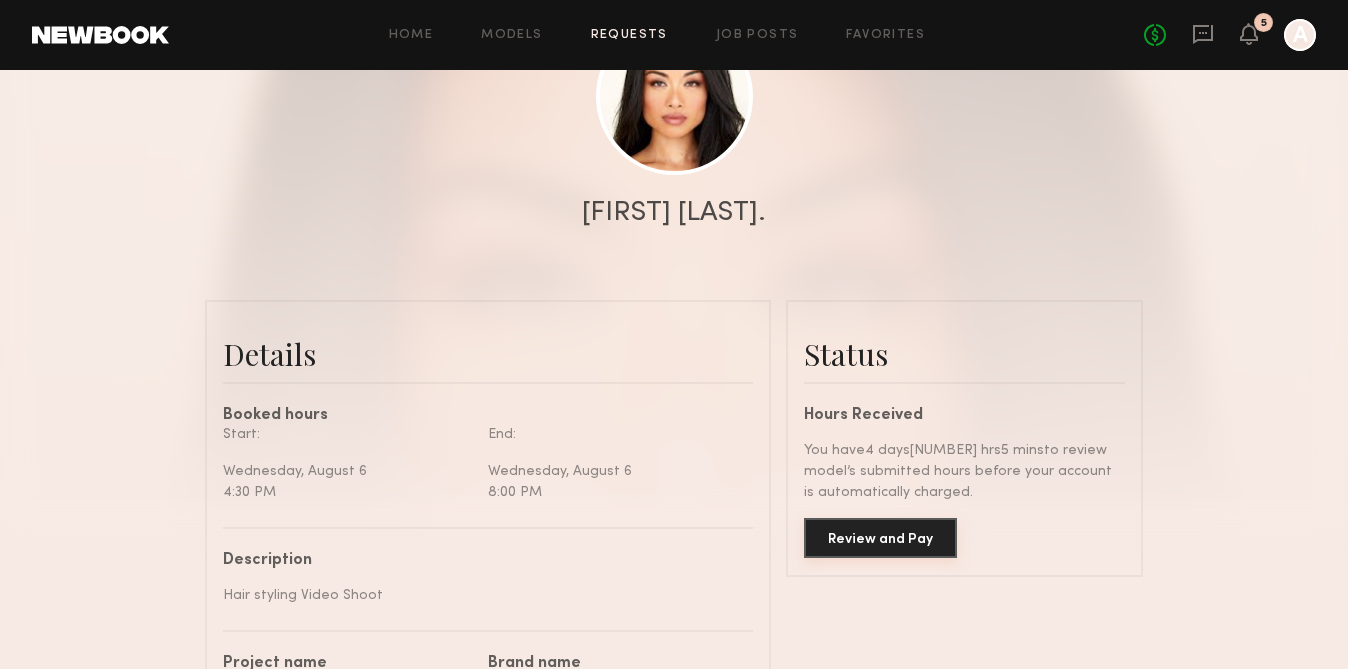click on "Review and Pay" 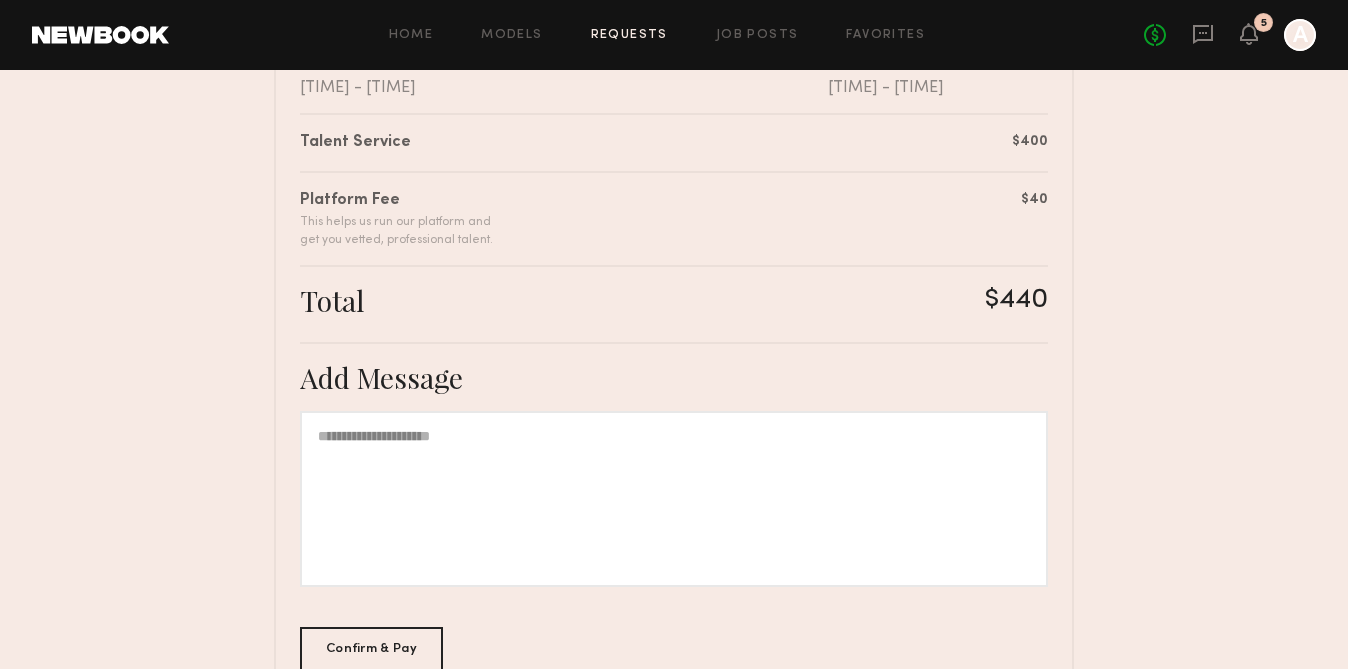 scroll, scrollTop: 609, scrollLeft: 0, axis: vertical 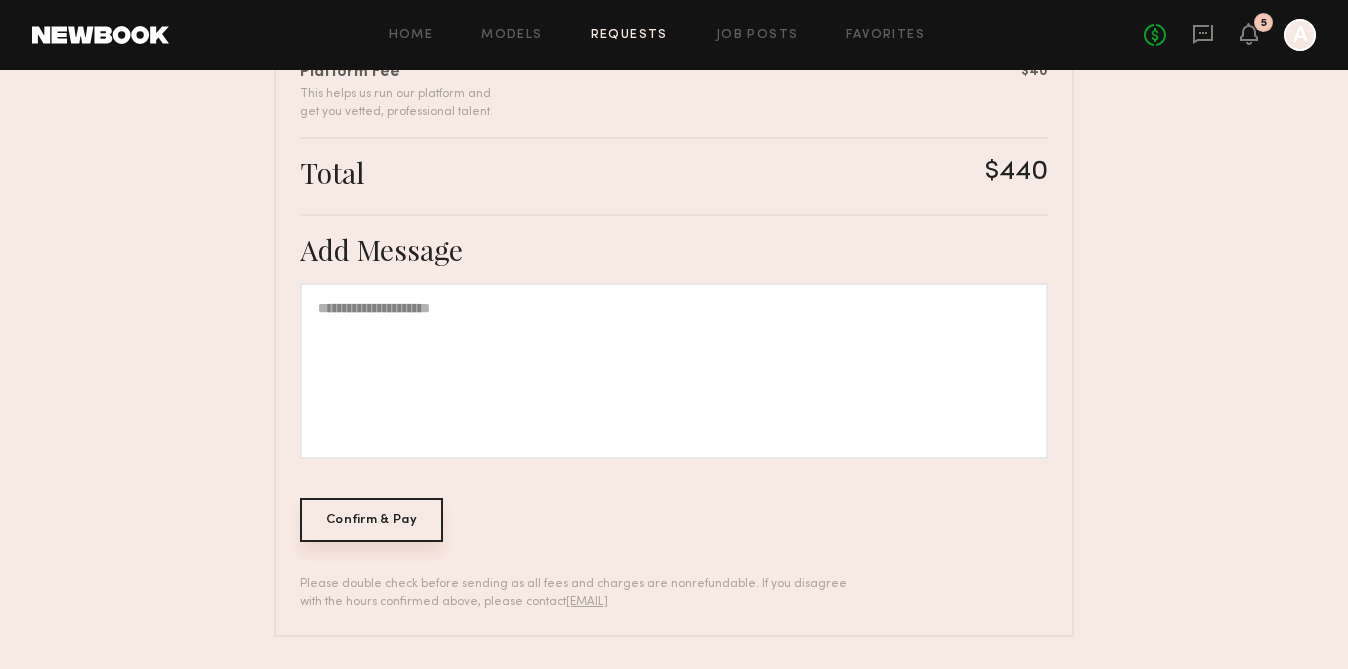 click on "Confirm & Pay" 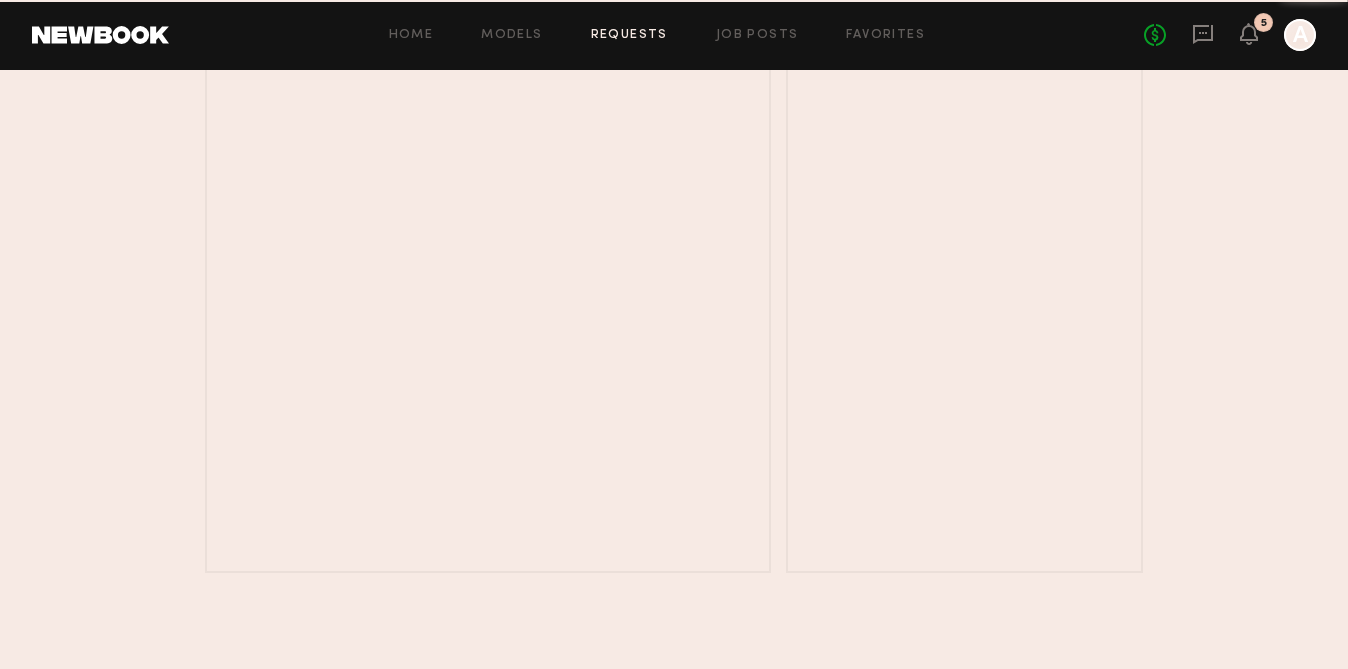 scroll, scrollTop: 0, scrollLeft: 0, axis: both 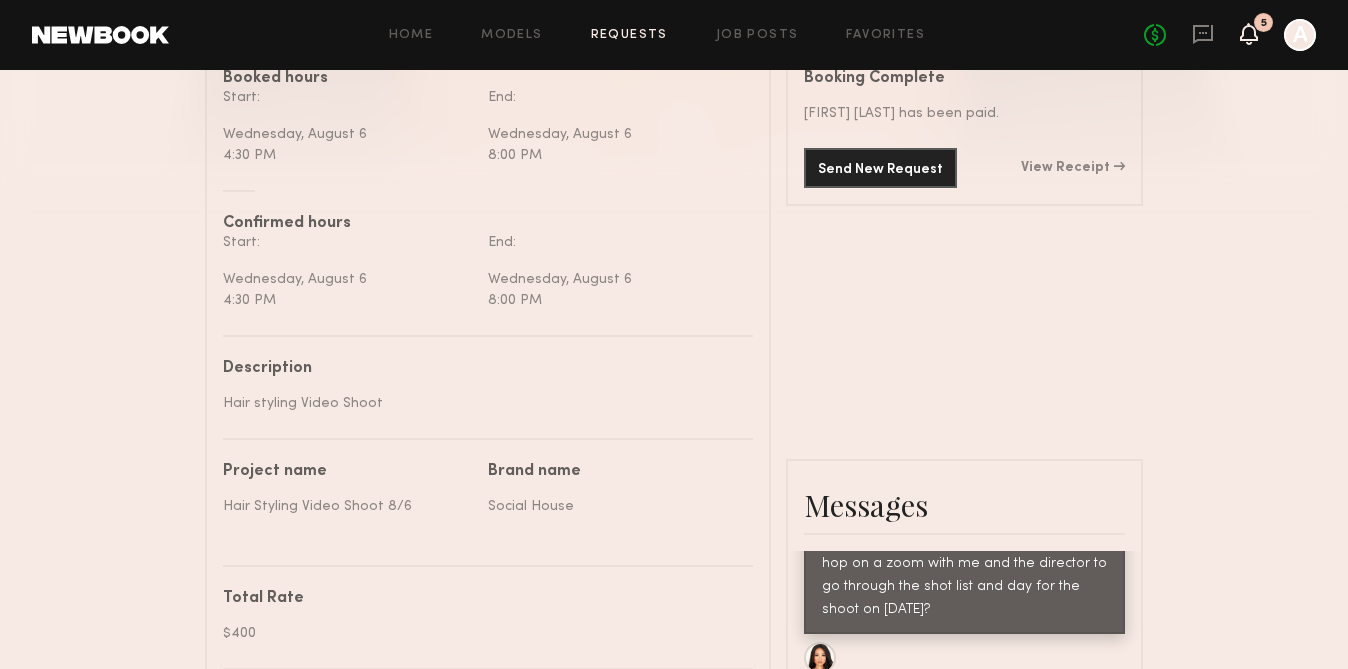 click 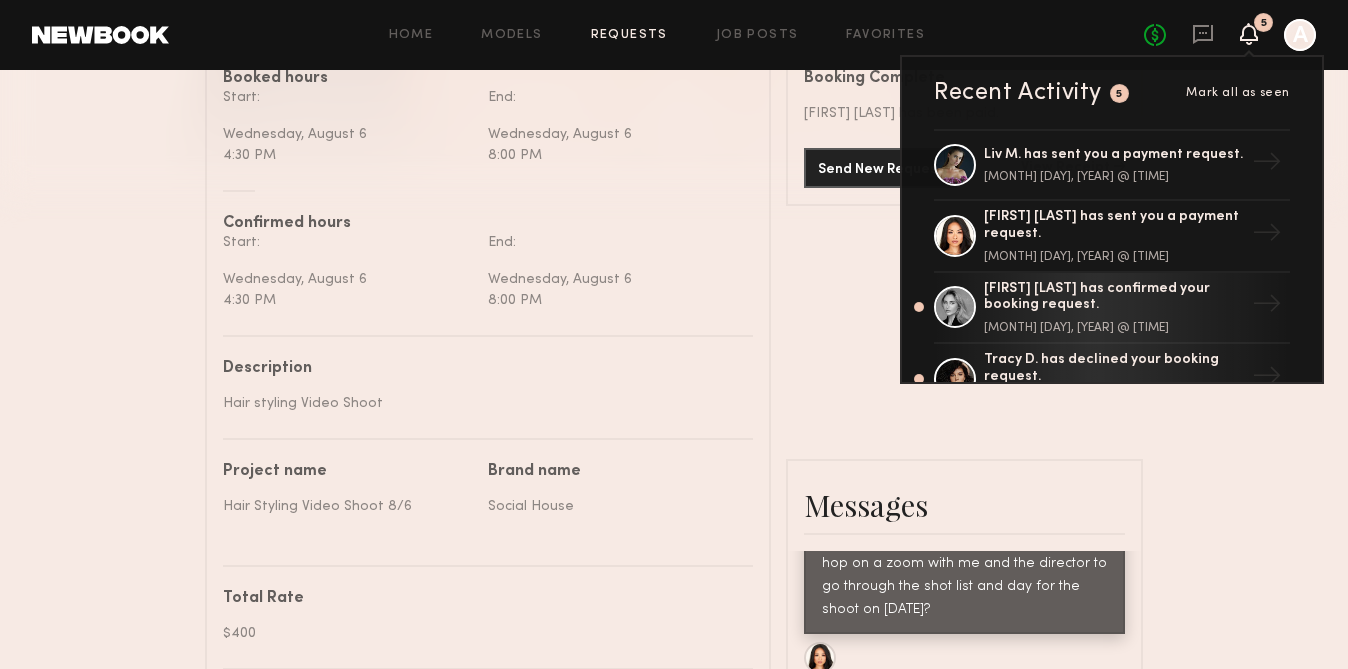 click on "Details   Booked hours  Start: Wednesday, August 6 4:30 PM End: Wednesday, August 6 8:00 PM  Confirmed hours  Start: Wednesday, August 6 4:30 PM End: Wednesday, August 6 8:00 PM  Description   Hair styling Video Shoot   Project name   Hair Styling Video Shoot 8/6   Brand name   Social House   Total Rate  $400 Hair & Makeup Edit save cancel N/A Saving... Wardrobe Detail Edit save cancel N/A Saving... Terms/Usage  social media  Conflict  N/A   Location   3016 E Olympic Blvd, Los Angeles, CA 90023, USA  ← Move left → Move right ↑ Move up ↓ Move down + Zoom in - Zoom out Home Jump left by 75% End Jump right by 75% Page Up Jump up by 75% Page Down Jump down by 75% To navigate, press the arrow keys. Keyboard shortcuts Map Data Map data ©2025 Google Map data ©2025 Google 2 km  Click to toggle between metric and imperial units Terms Report a map error 3016 E Olympic Blvd, Los Angeles, CA 90023, USA" 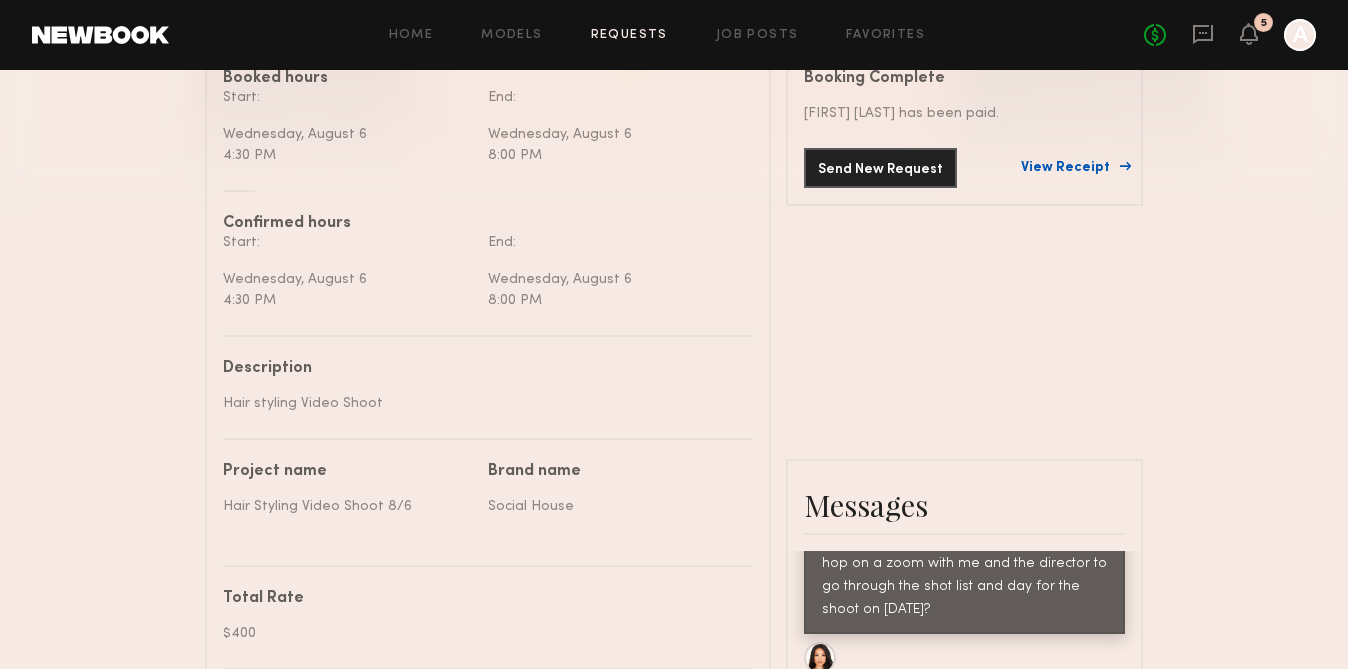 click on "View Receipt" 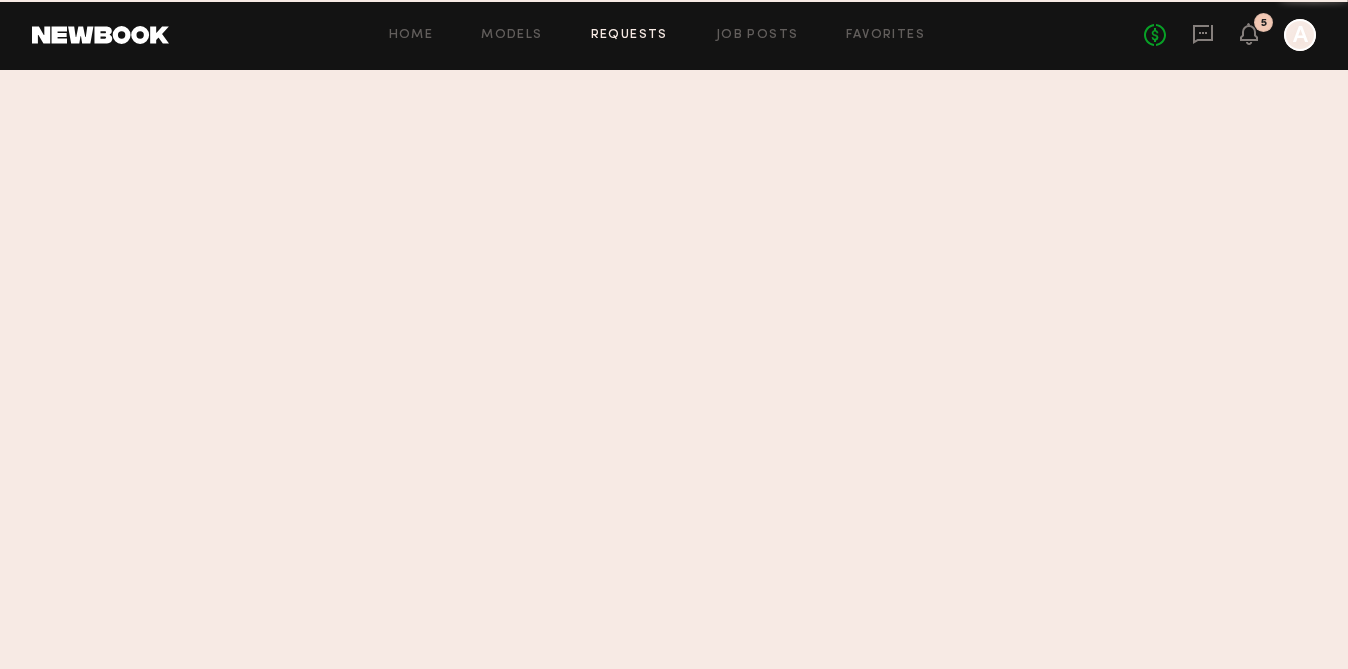 scroll, scrollTop: 0, scrollLeft: 0, axis: both 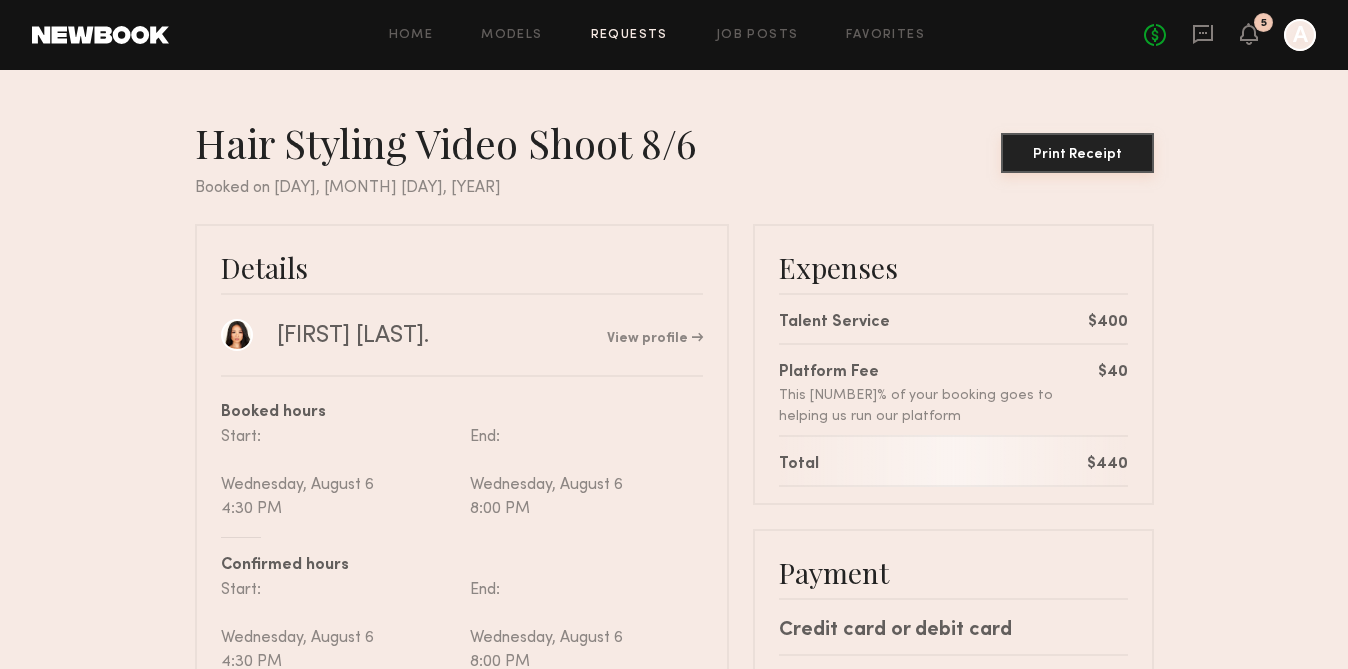 click on "Print Receipt" 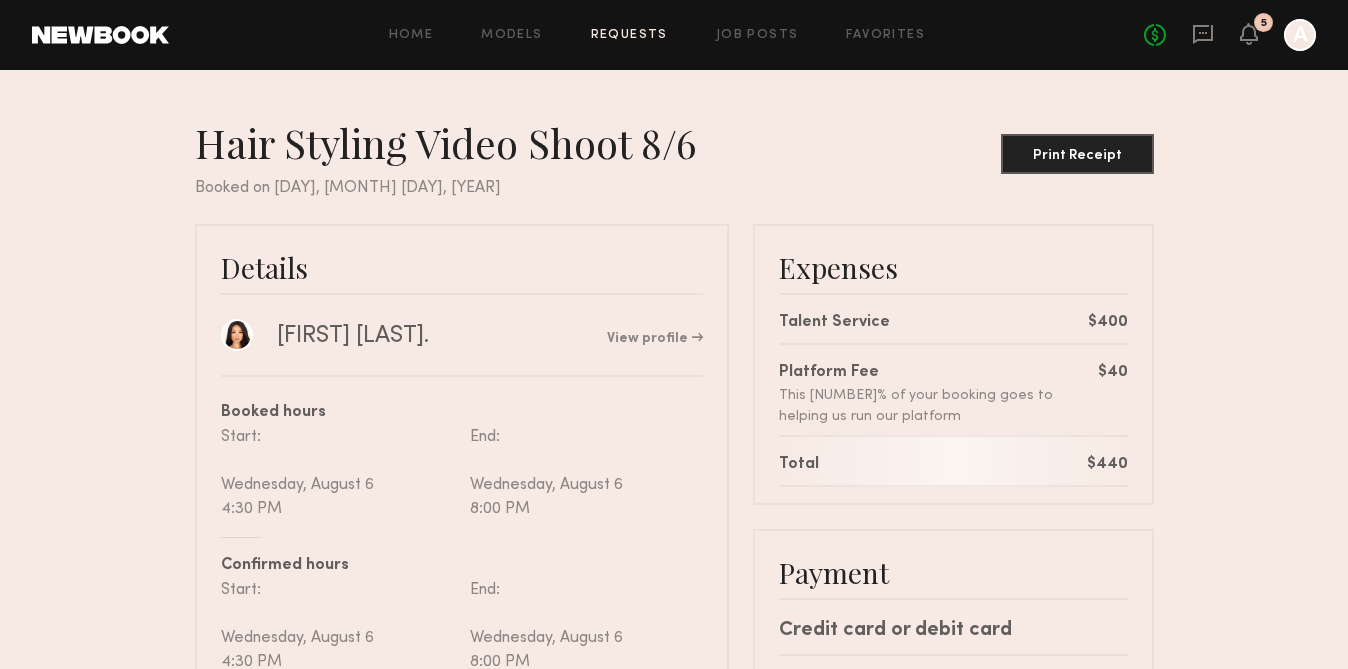 click on "No fees up to $5,000 5 A" 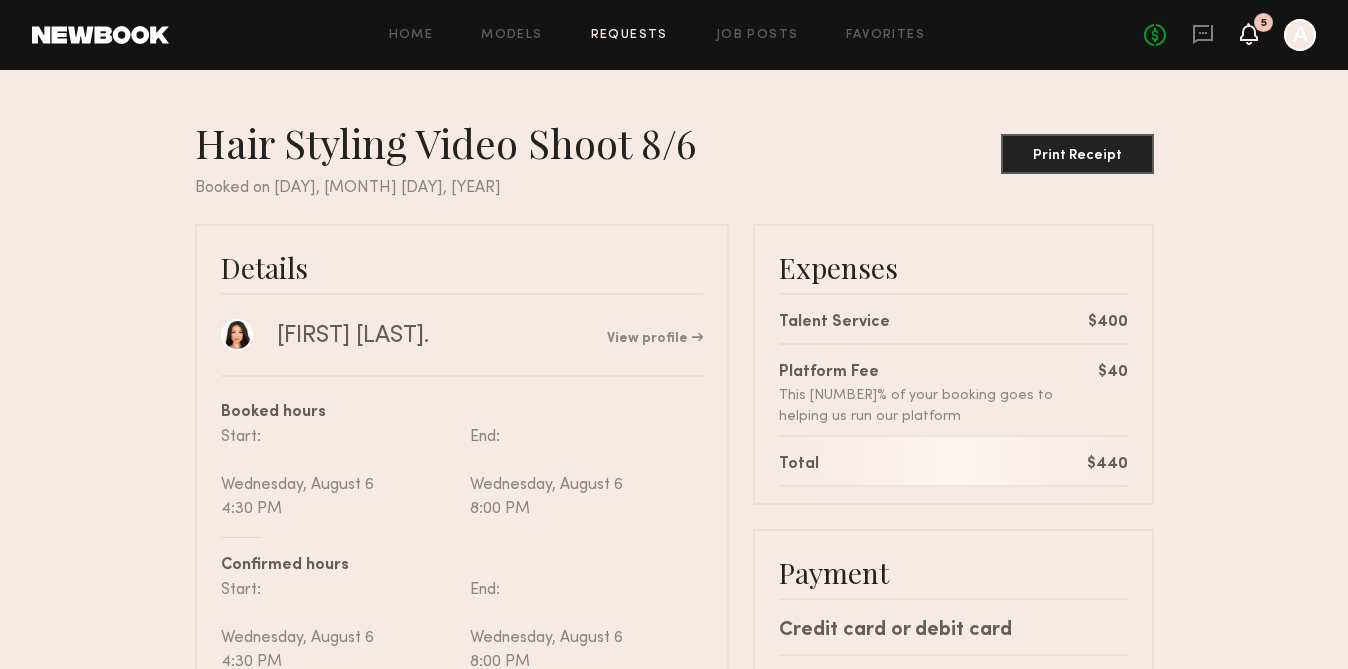click 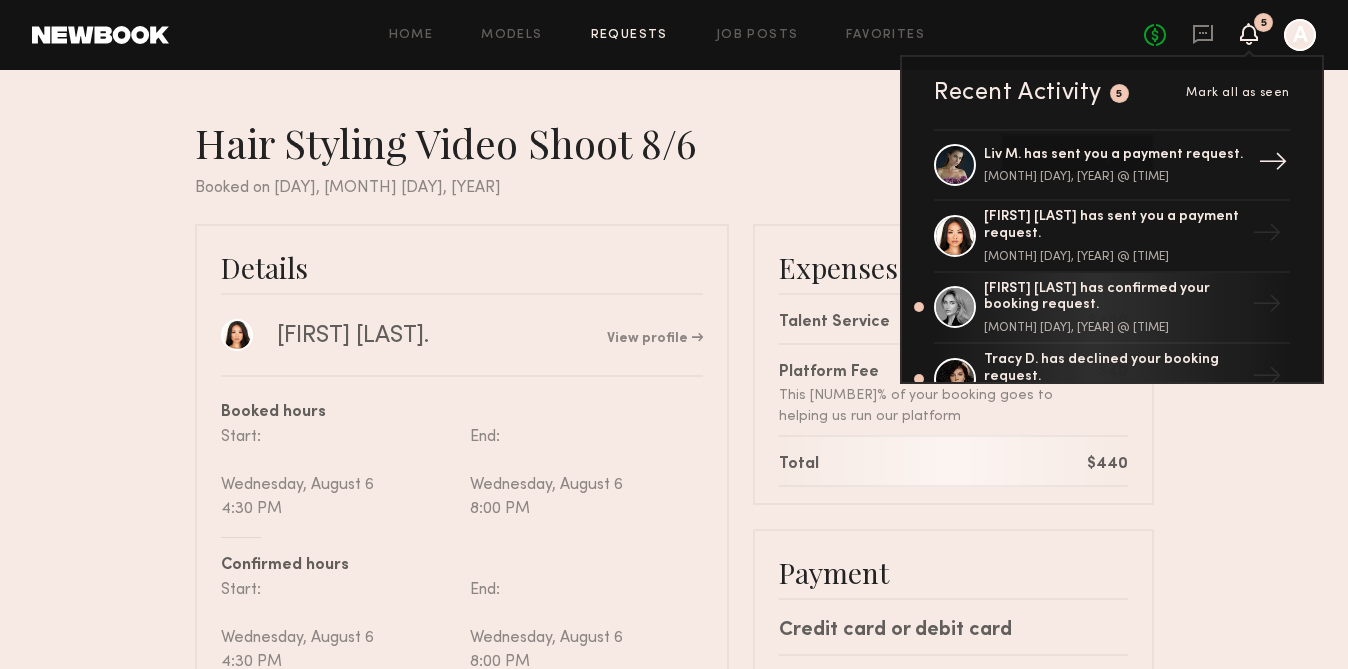 click on "Liv M. has sent you a payment request." 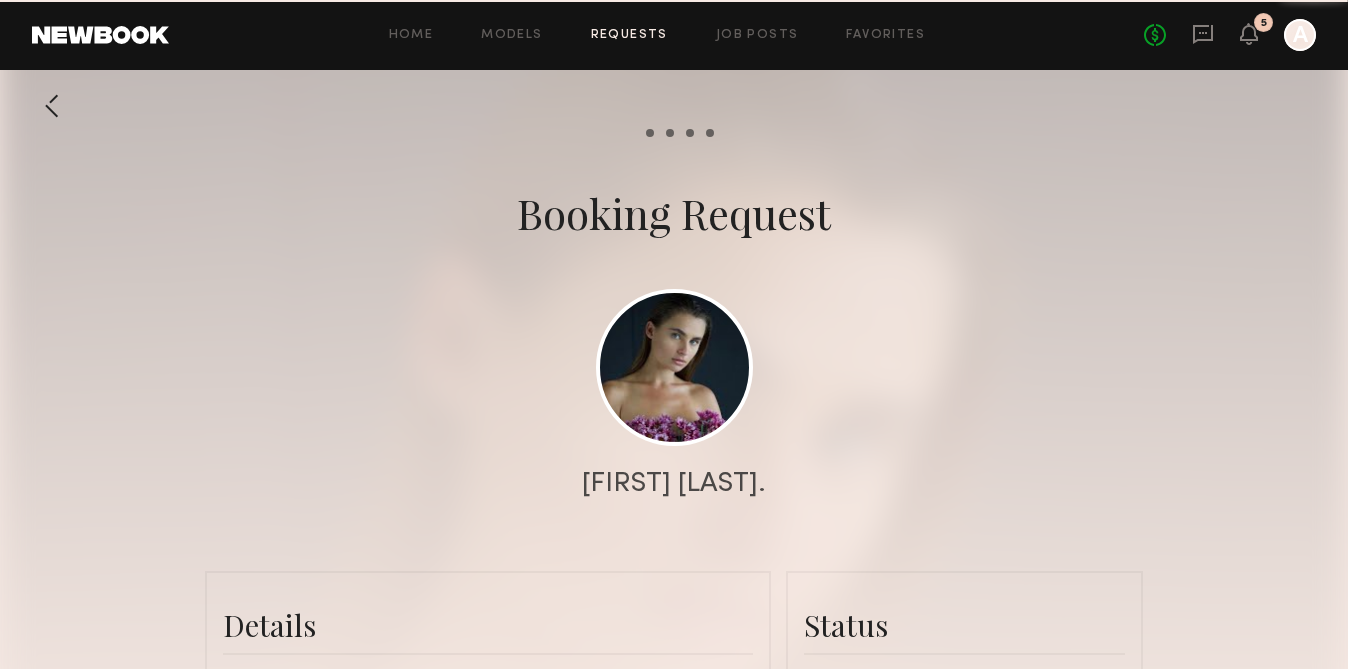 scroll, scrollTop: 1370, scrollLeft: 0, axis: vertical 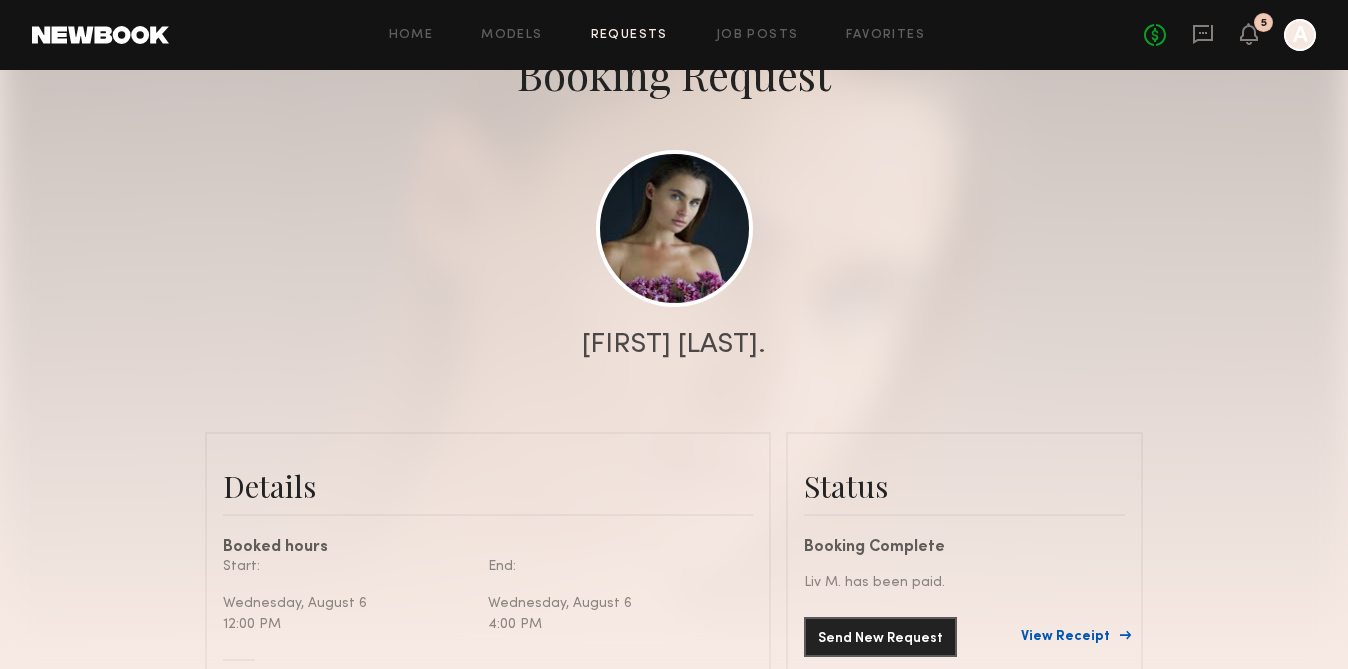 click on "View Receipt" 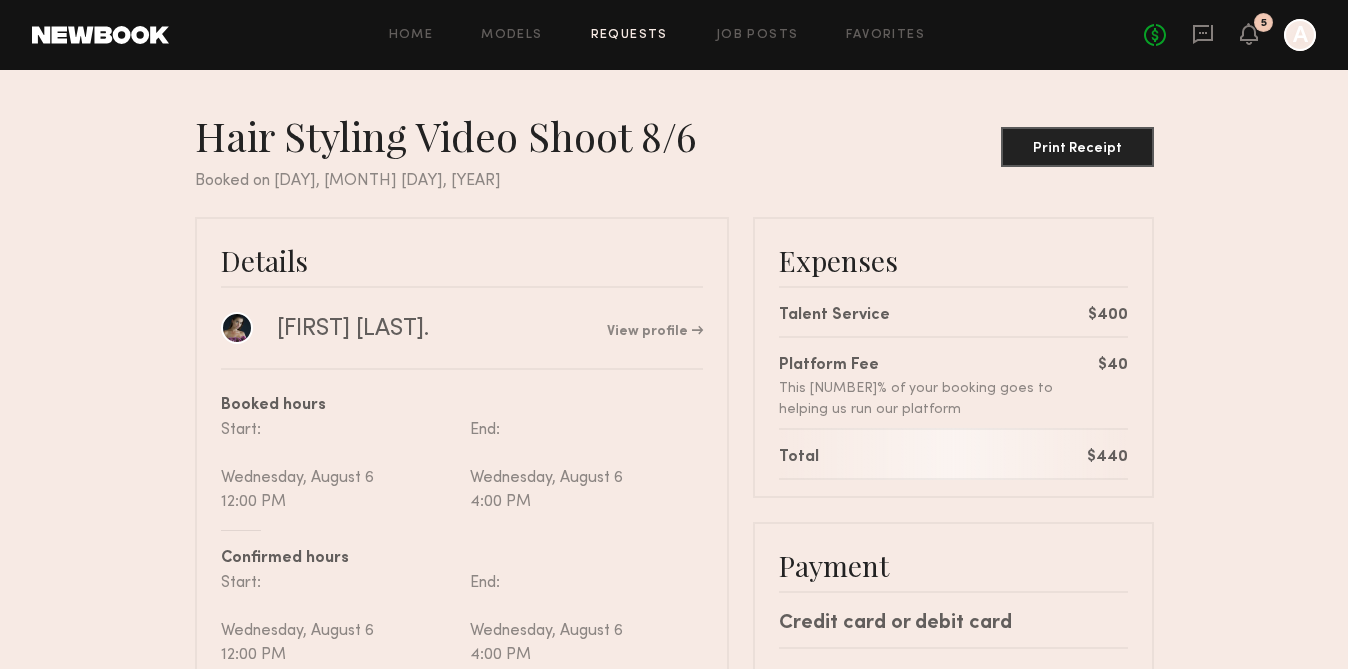 scroll, scrollTop: 0, scrollLeft: 0, axis: both 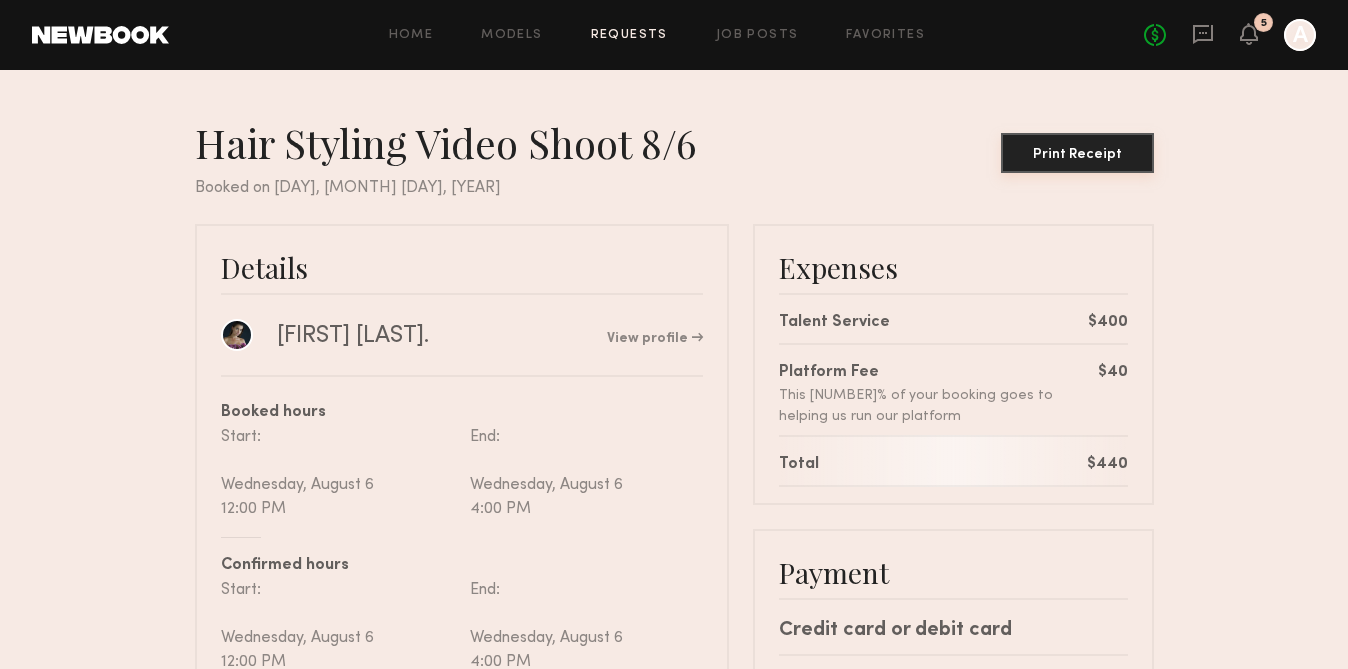 click on "Print Receipt" 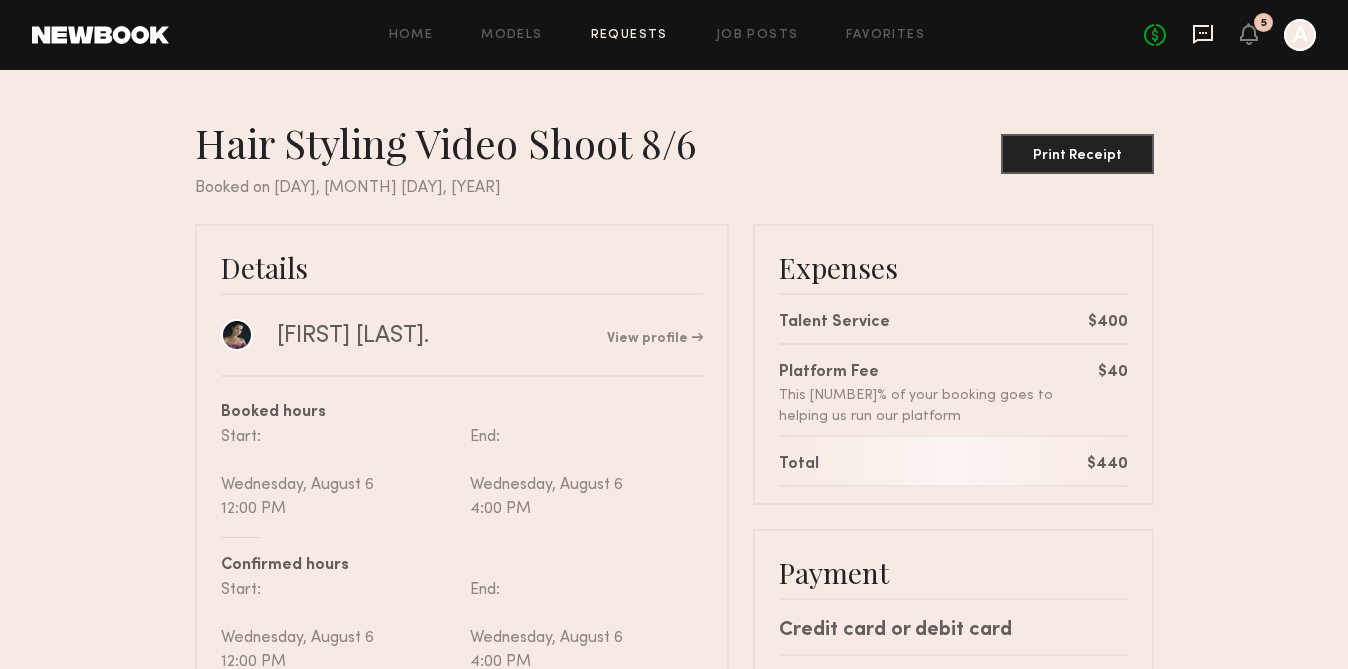 click 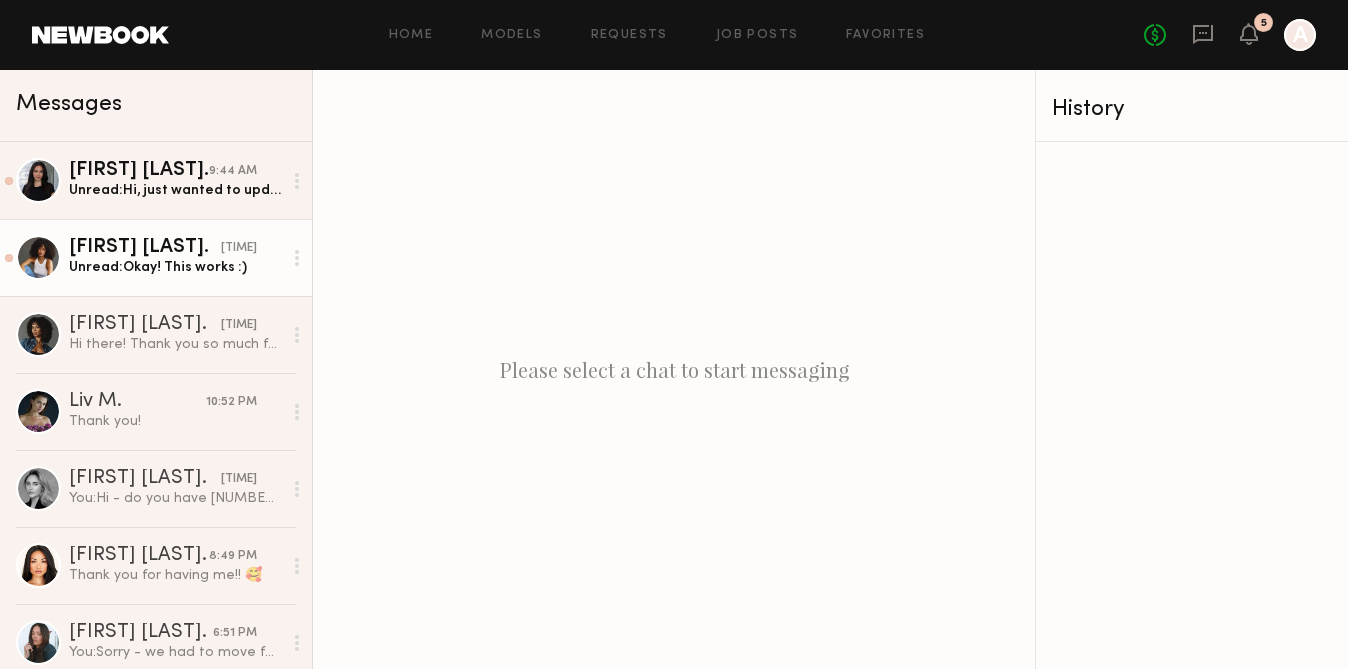 click on "Cyan C. 9:41 AM Unread:  Okay! This works :)" 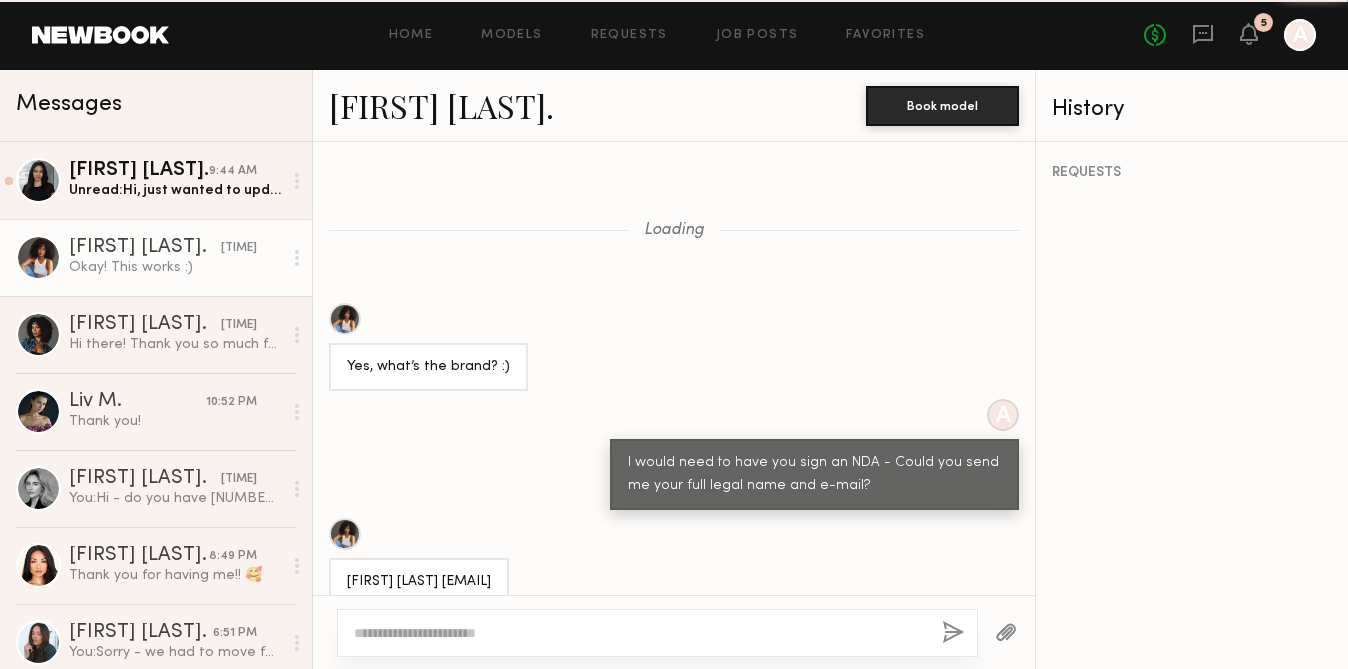 scroll, scrollTop: 951, scrollLeft: 0, axis: vertical 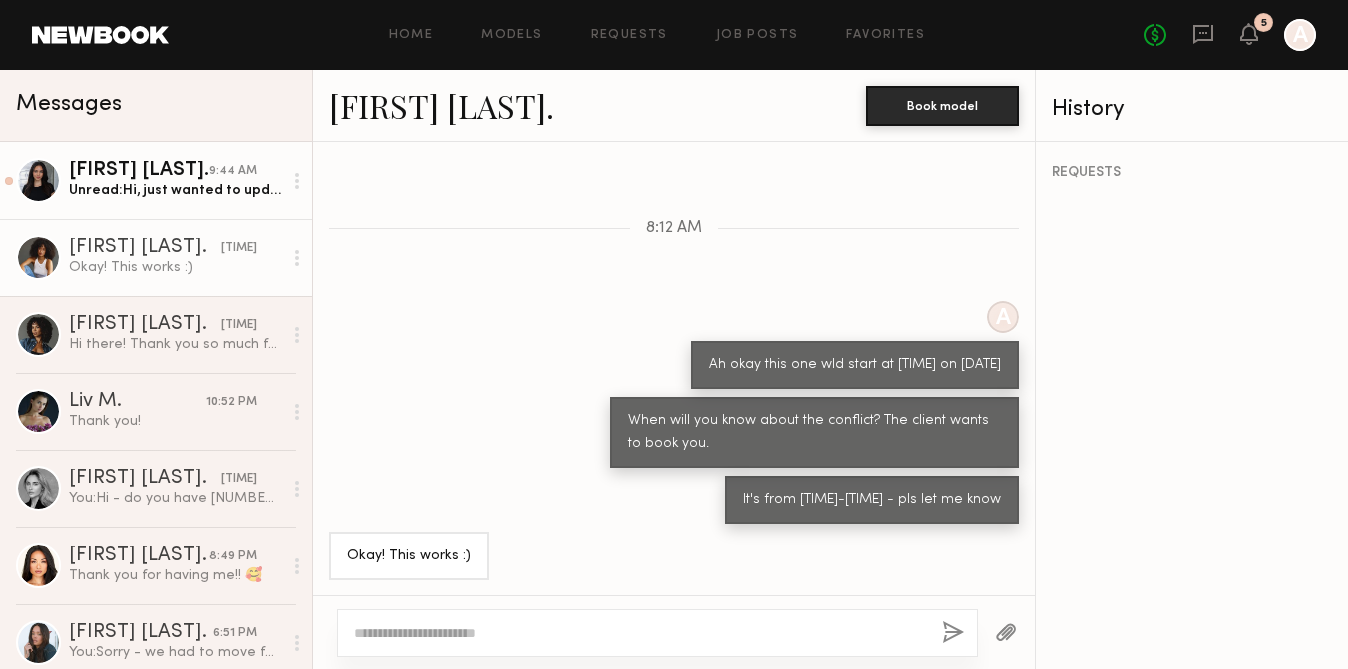 click on "[FIRST] [LAST]" 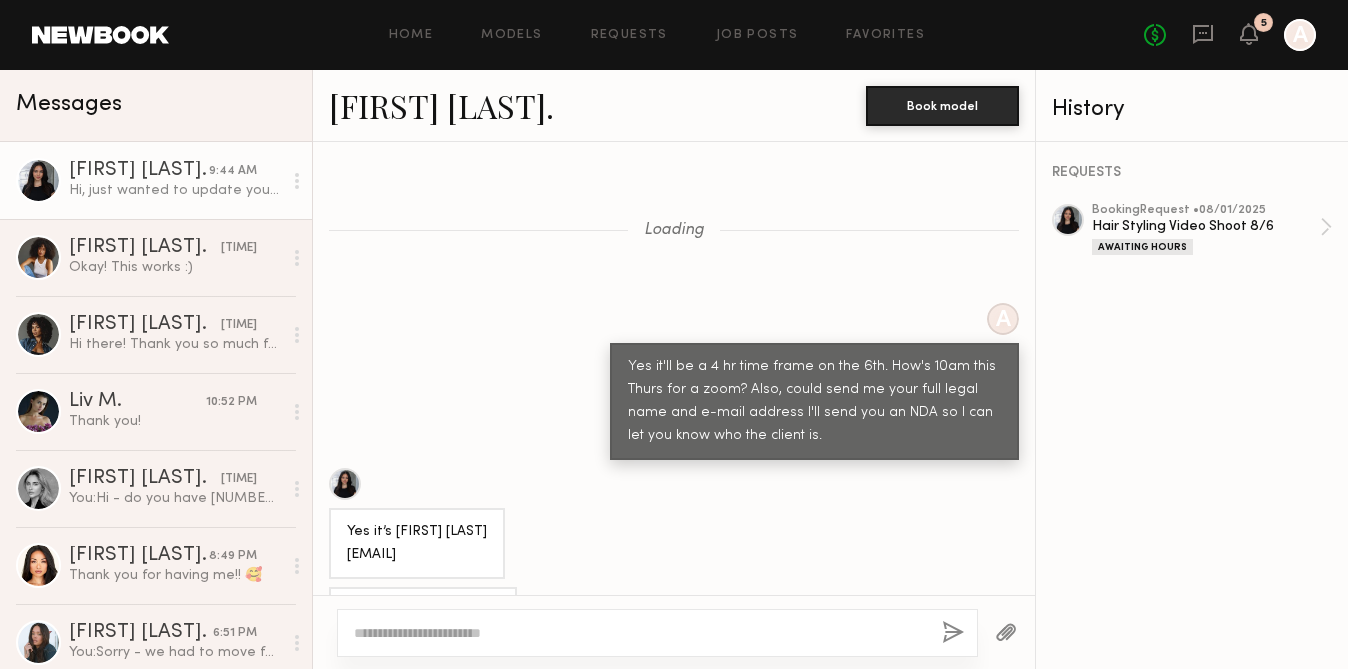 scroll, scrollTop: 1415, scrollLeft: 0, axis: vertical 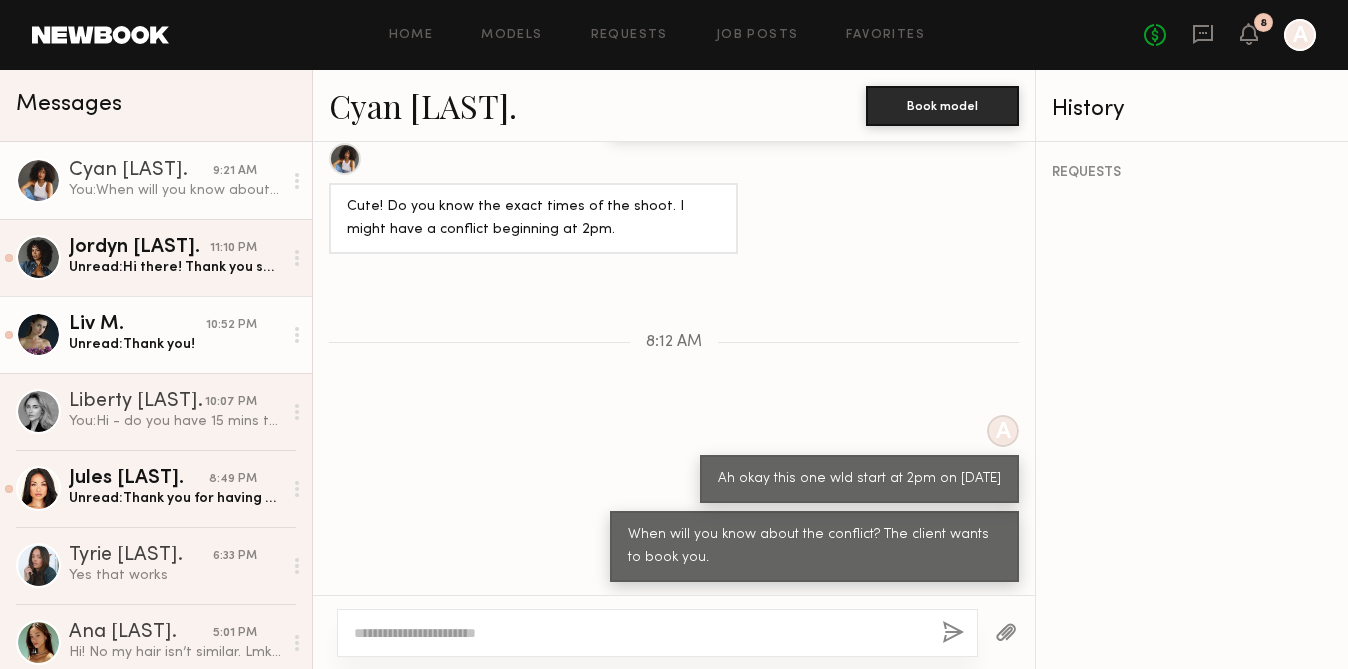 click on "Liv [LAST] [TIME] Unread: Thank you!" 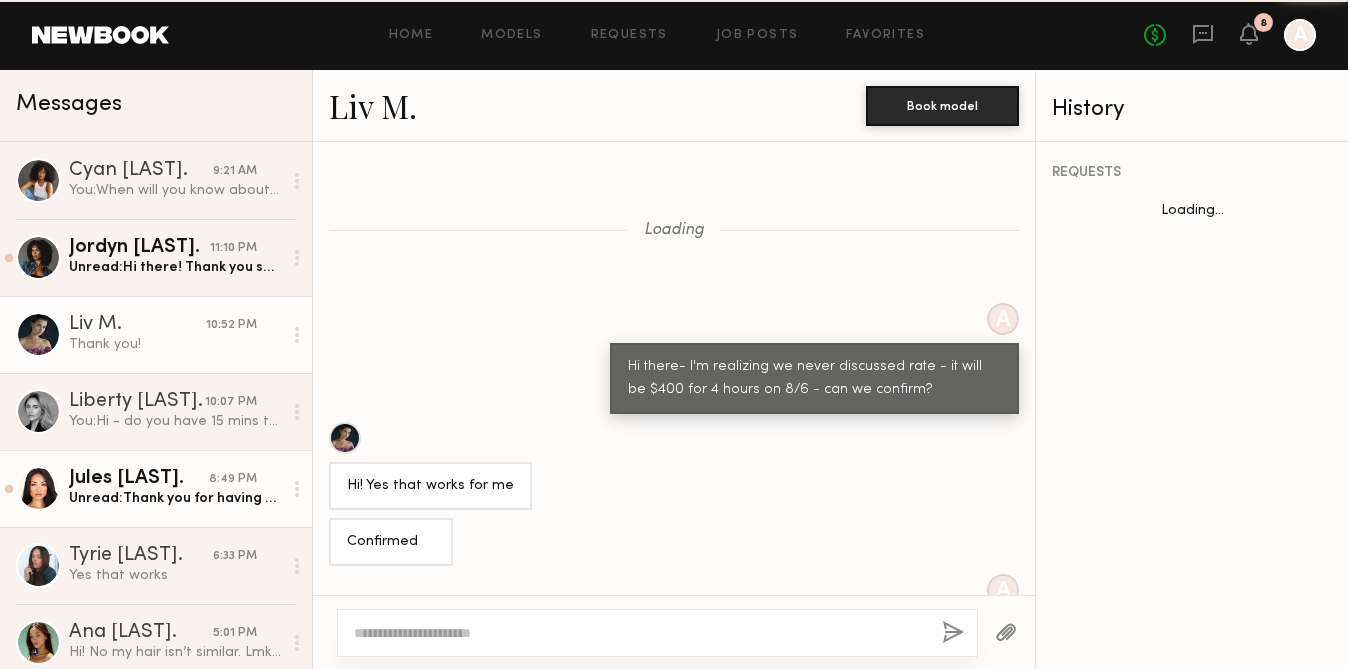 scroll, scrollTop: 1288, scrollLeft: 0, axis: vertical 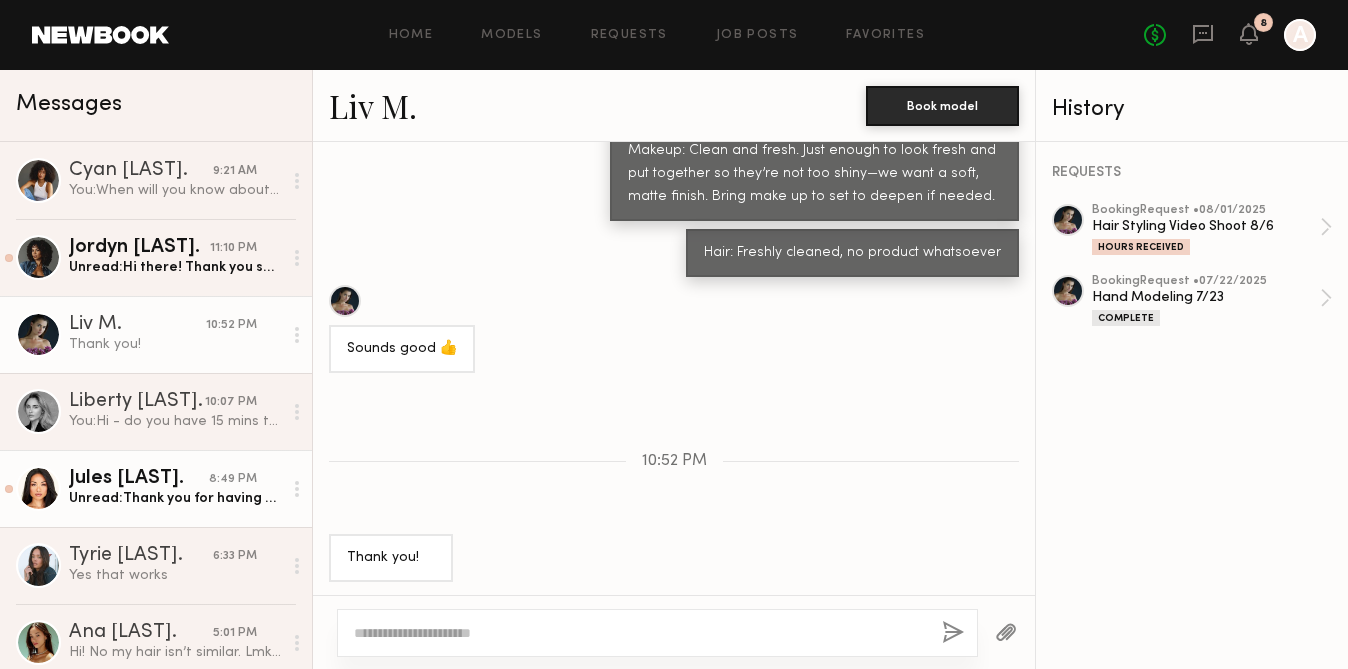 click on "Jules [LAST]." 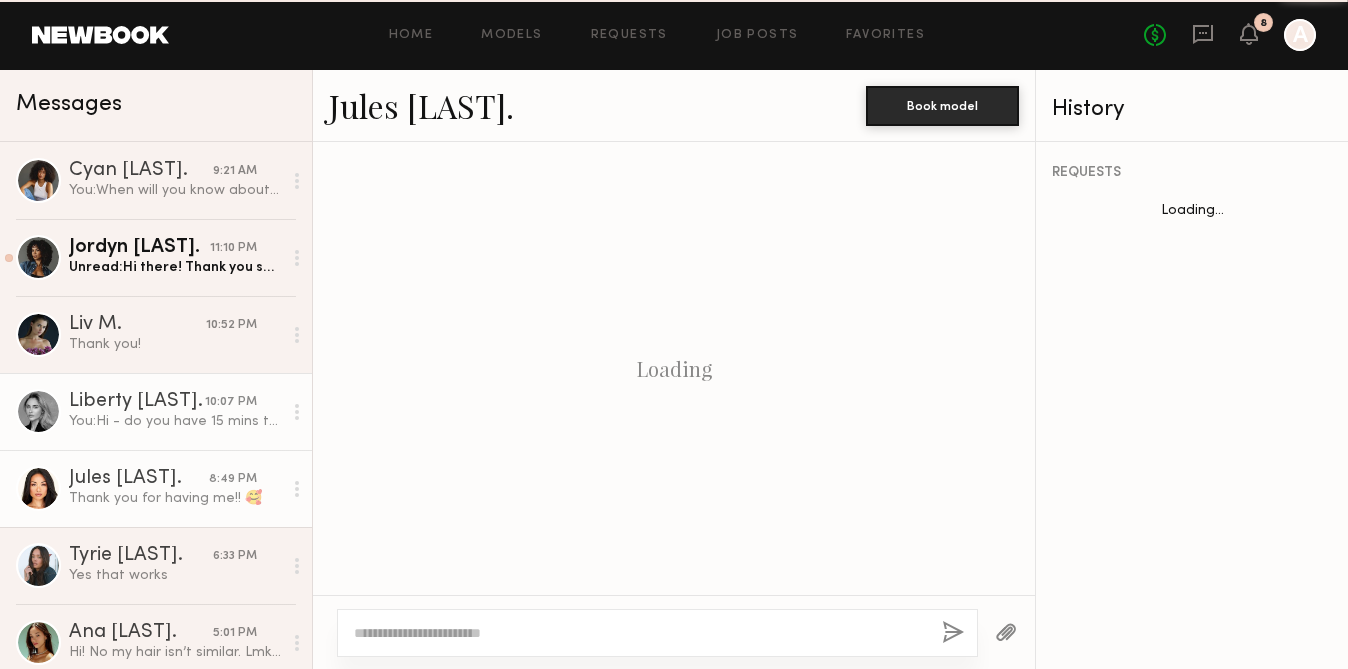 scroll, scrollTop: 1266, scrollLeft: 0, axis: vertical 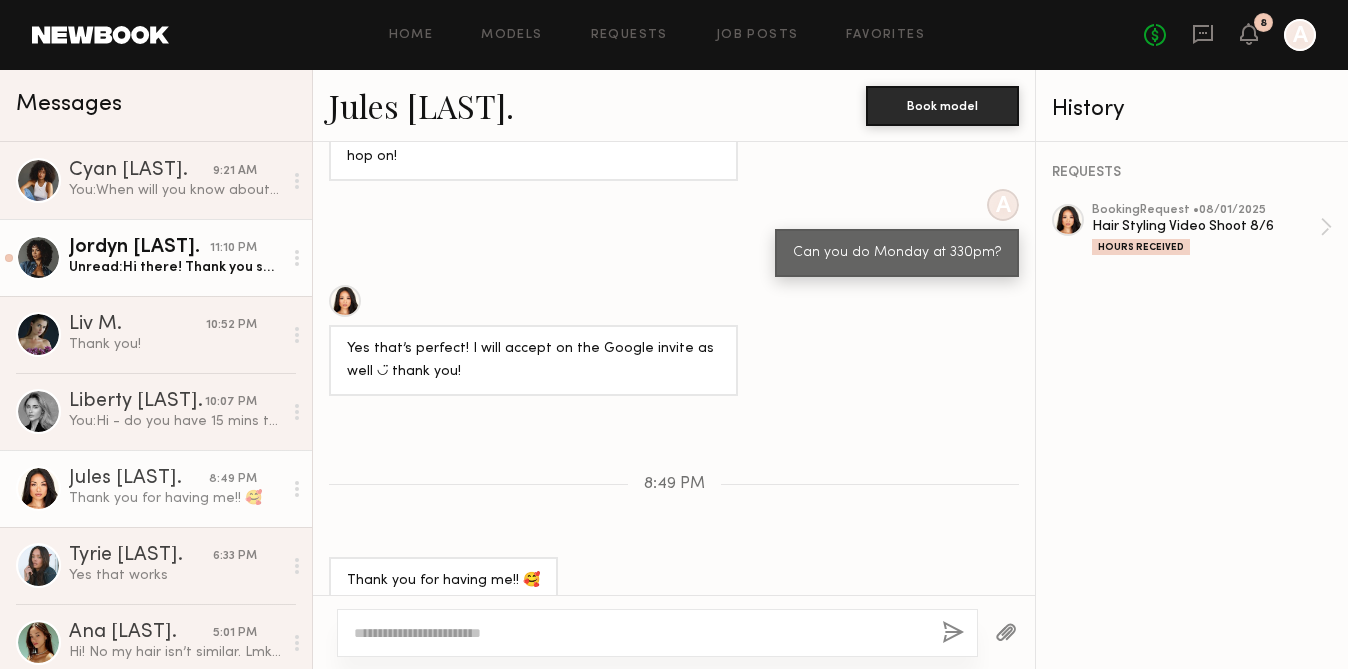 click on "Unread: Hi there! Thank you so much for your interest. Can you share the usage details and/or the client?" 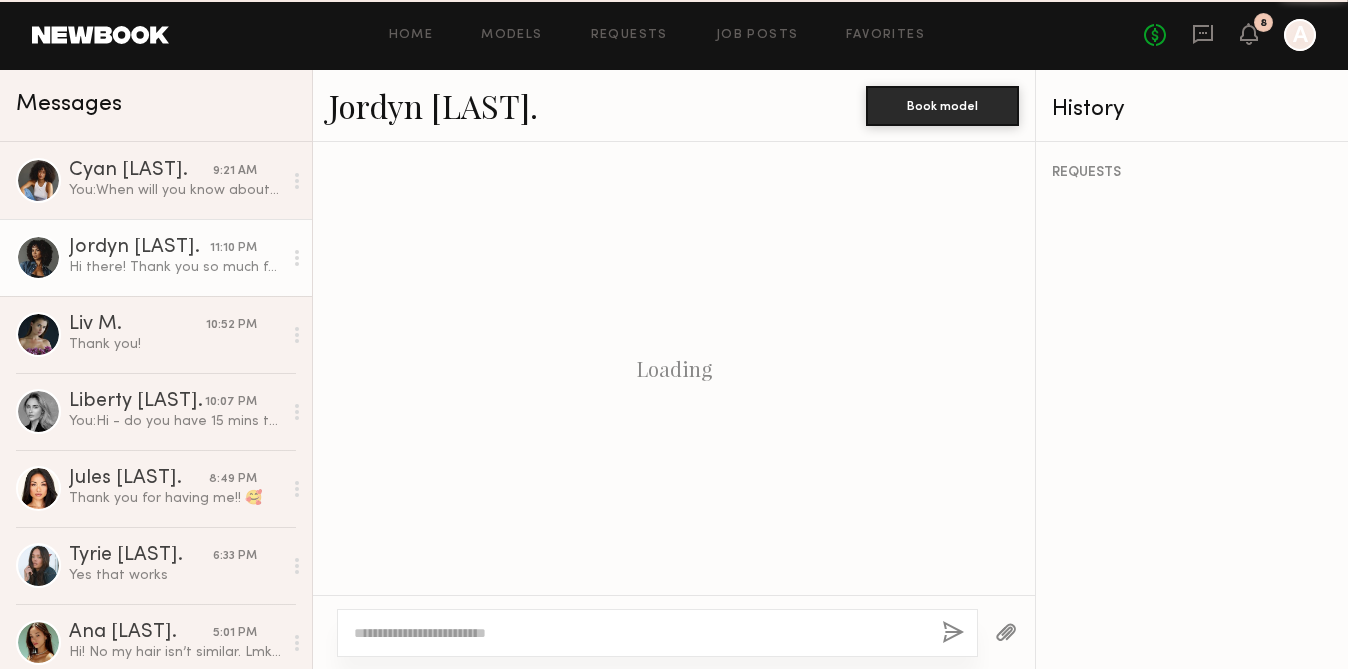 scroll, scrollTop: 789, scrollLeft: 0, axis: vertical 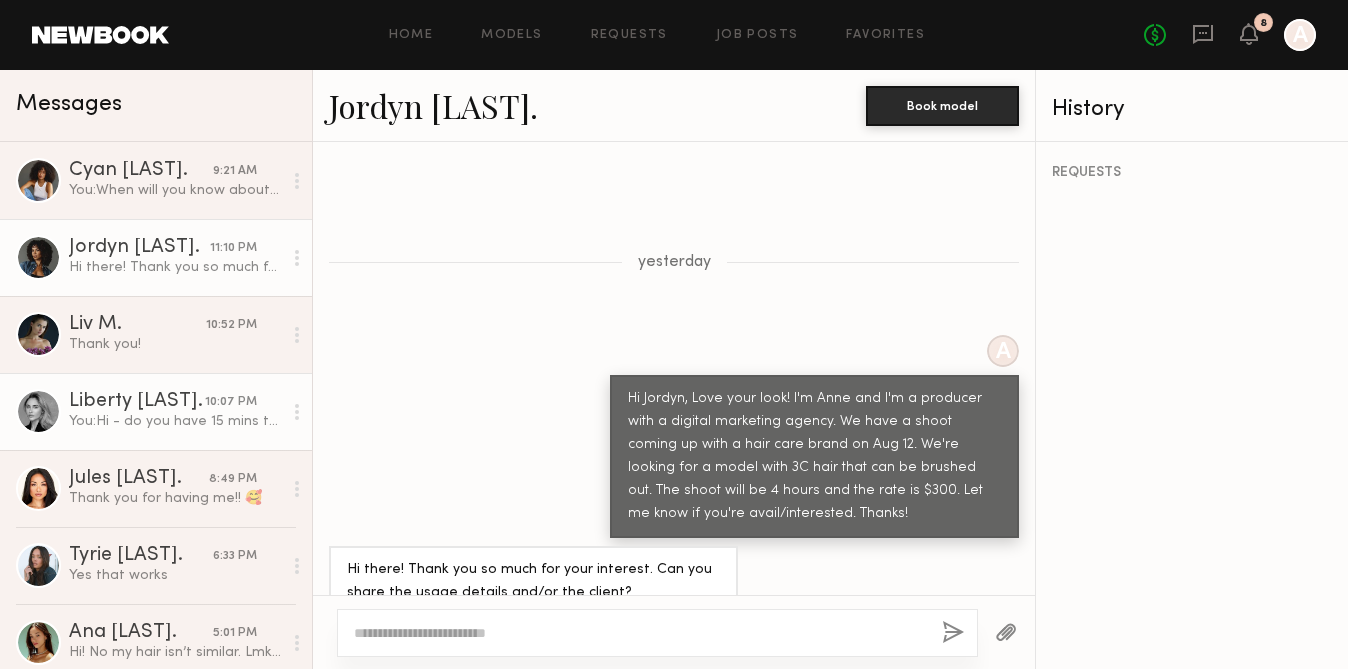 click on "Liberty [LAST] [TIME] You: Hi - do you have 15 mins to hop on a zoom w our director and me tomorrow? Thanks!" 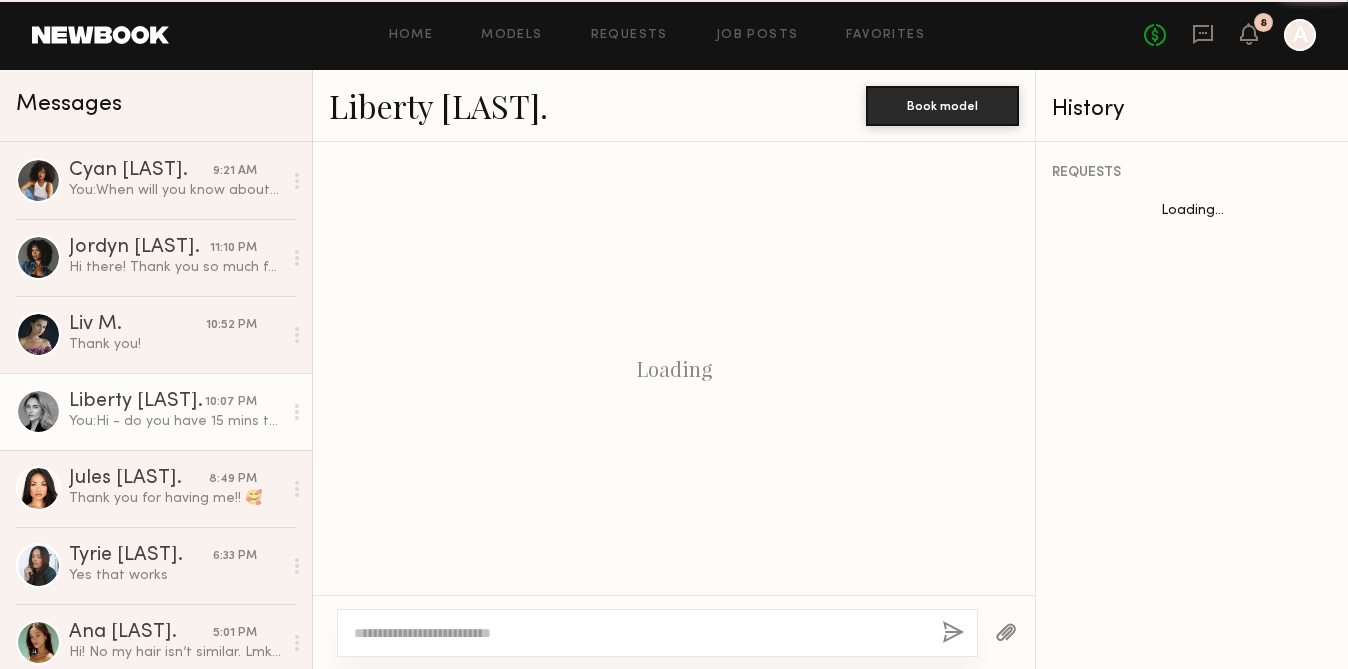 scroll, scrollTop: 992, scrollLeft: 0, axis: vertical 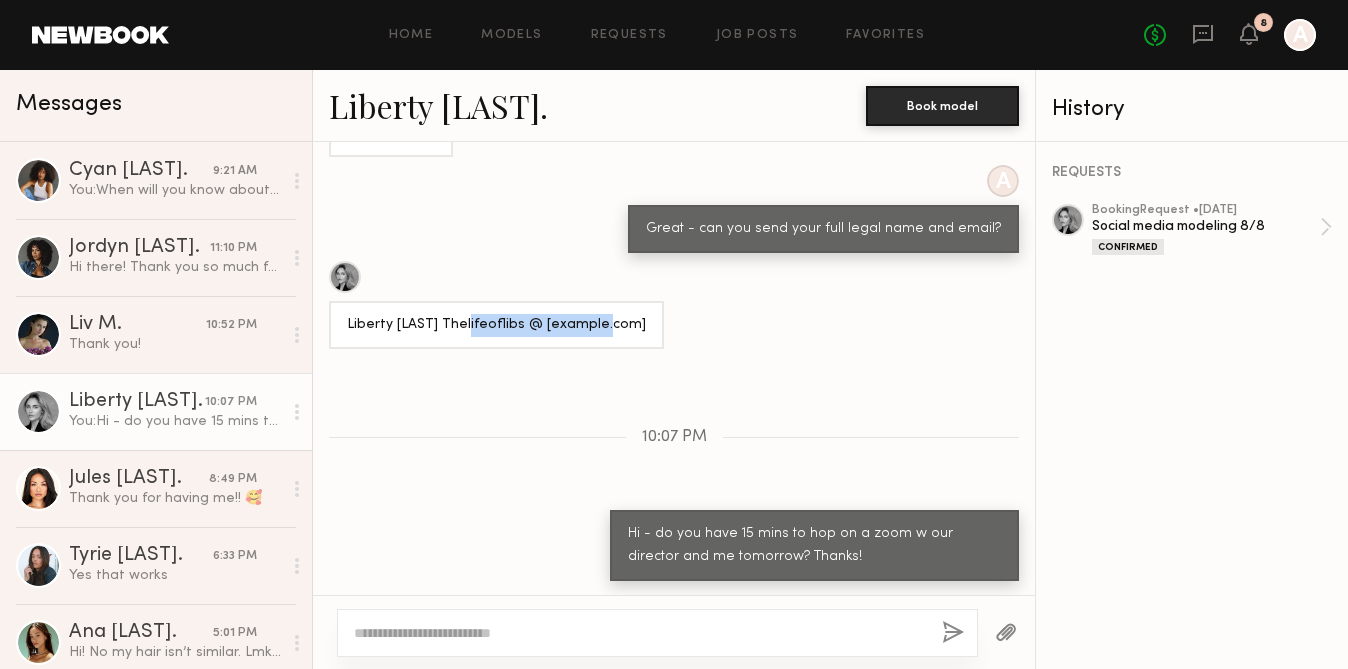 drag, startPoint x: 484, startPoint y: 325, endPoint x: 346, endPoint y: 327, distance: 138.0145 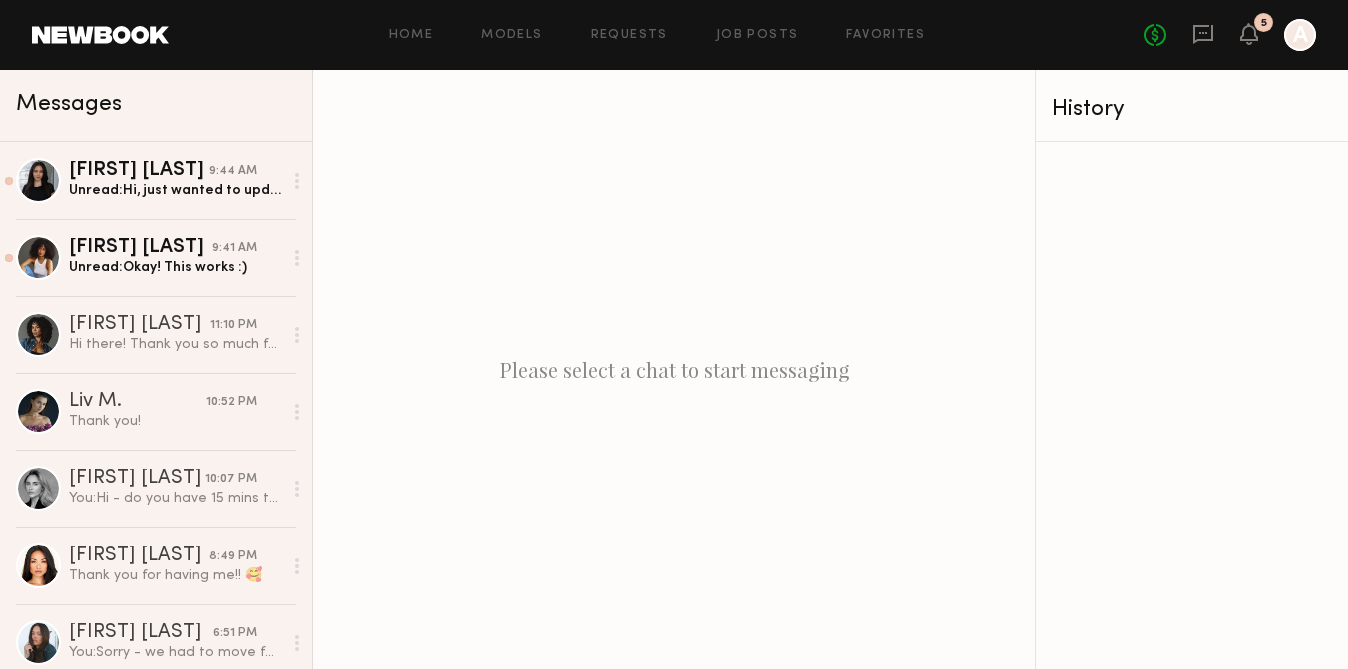 scroll, scrollTop: 0, scrollLeft: 0, axis: both 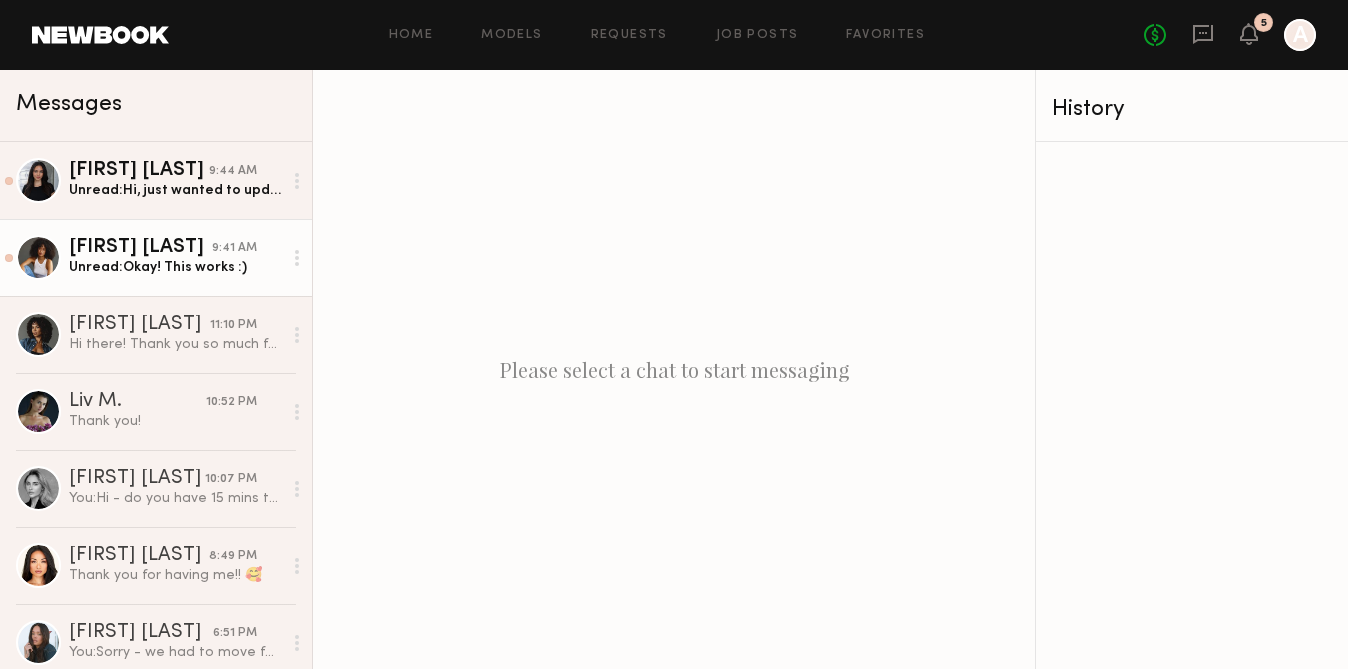 click on "Unread:  Okay! This works :)" 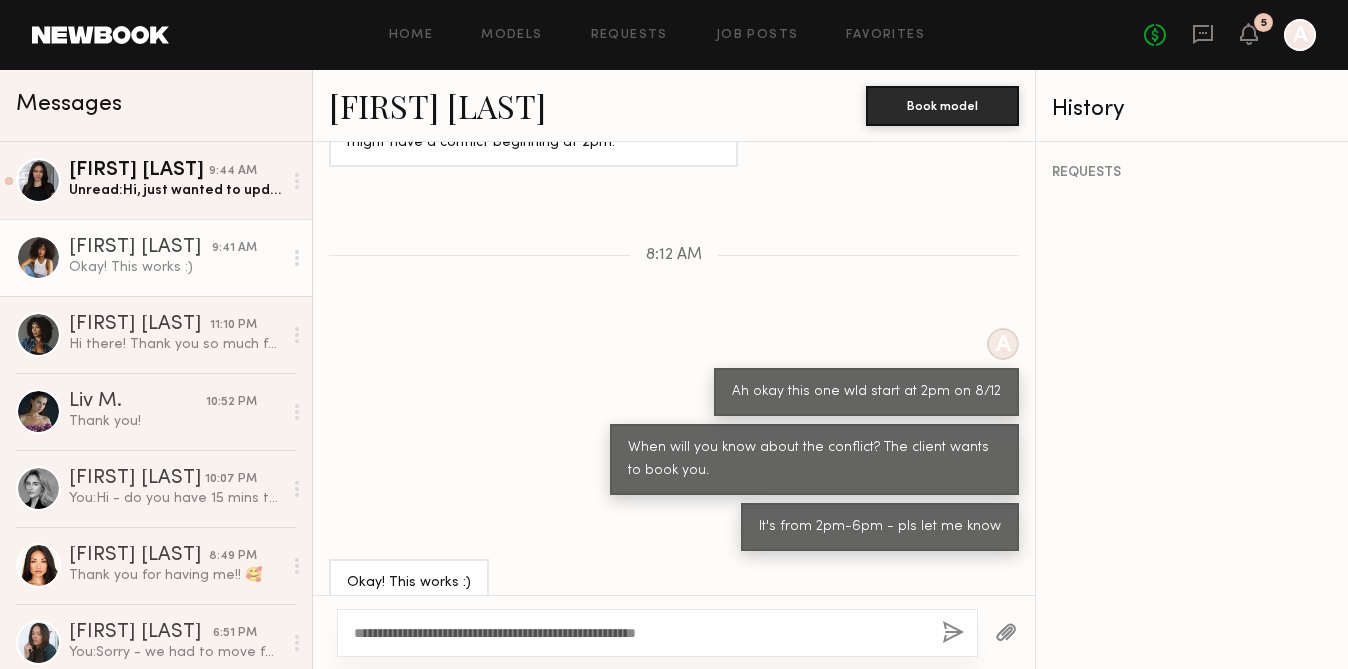 scroll, scrollTop: 3758, scrollLeft: 0, axis: vertical 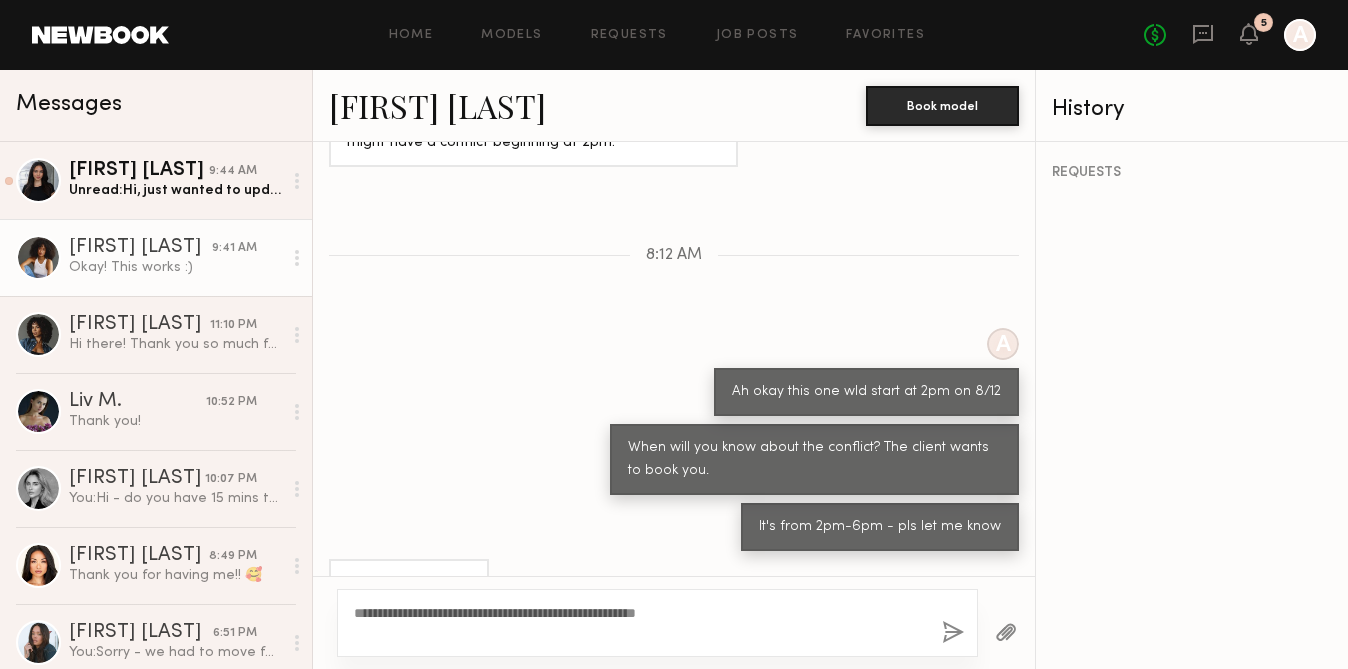 type on "**********" 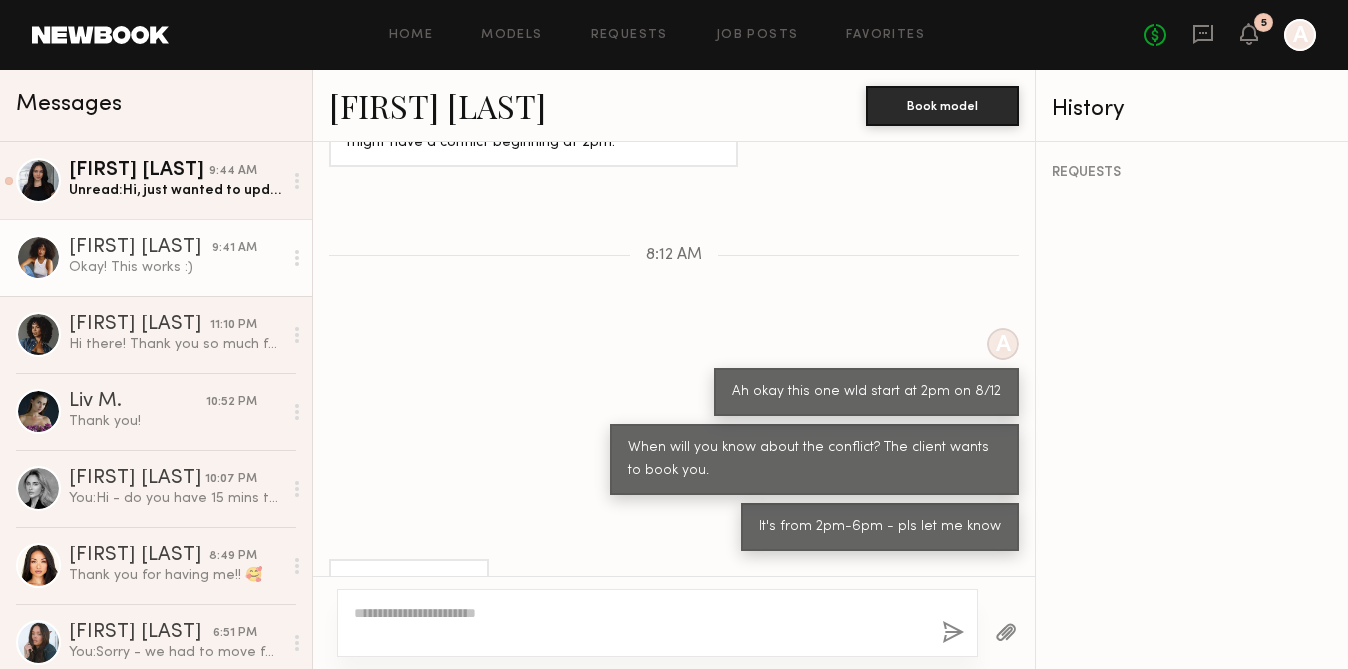 scroll, scrollTop: 4006, scrollLeft: 0, axis: vertical 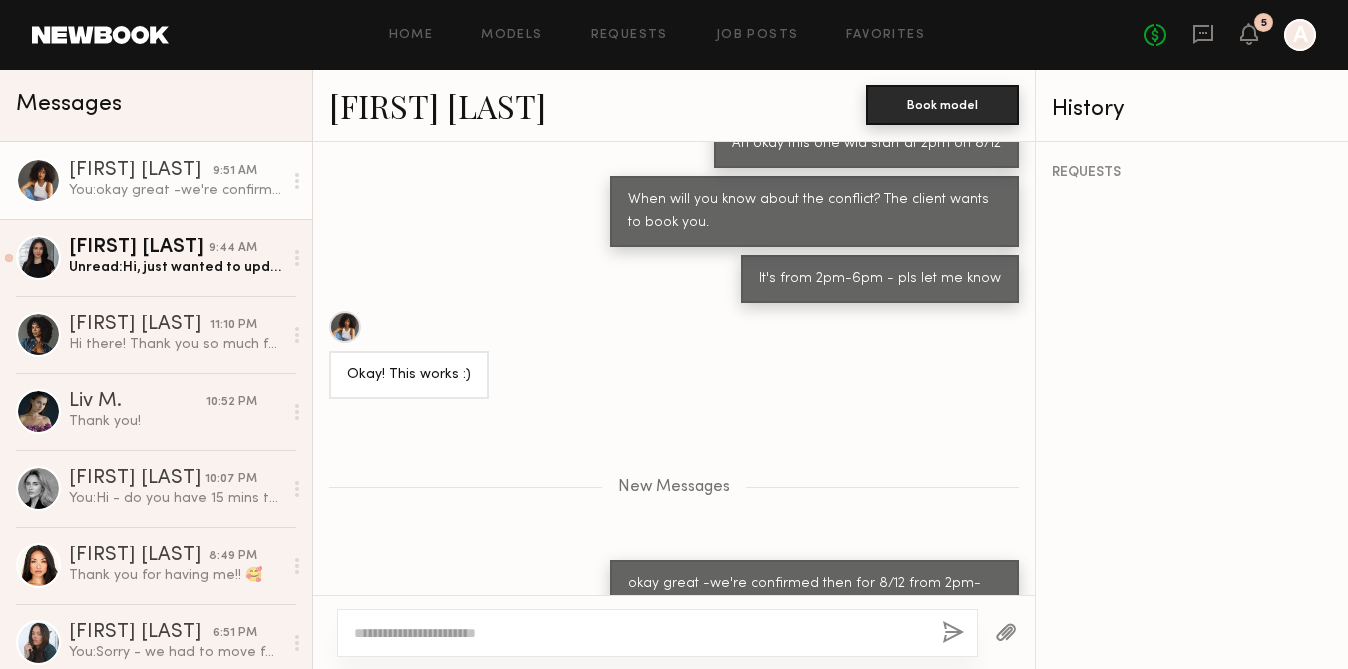 click on "Book model" 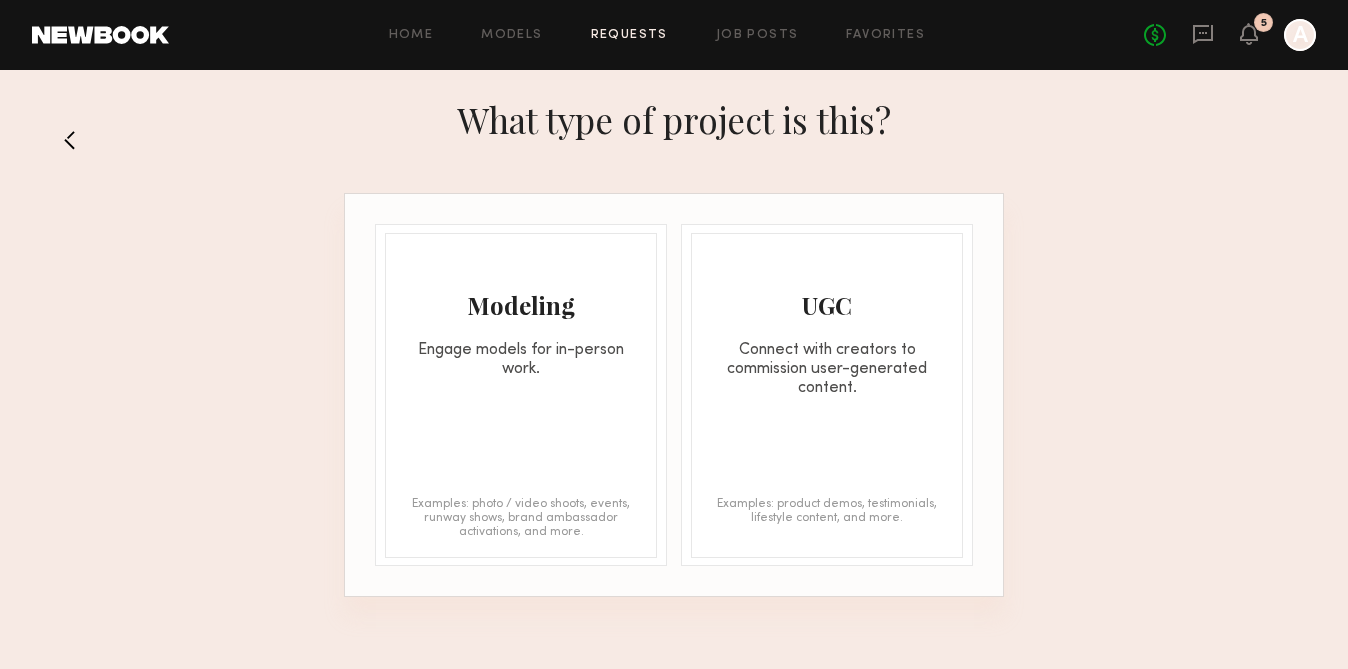click on "Engage models for in-person work." 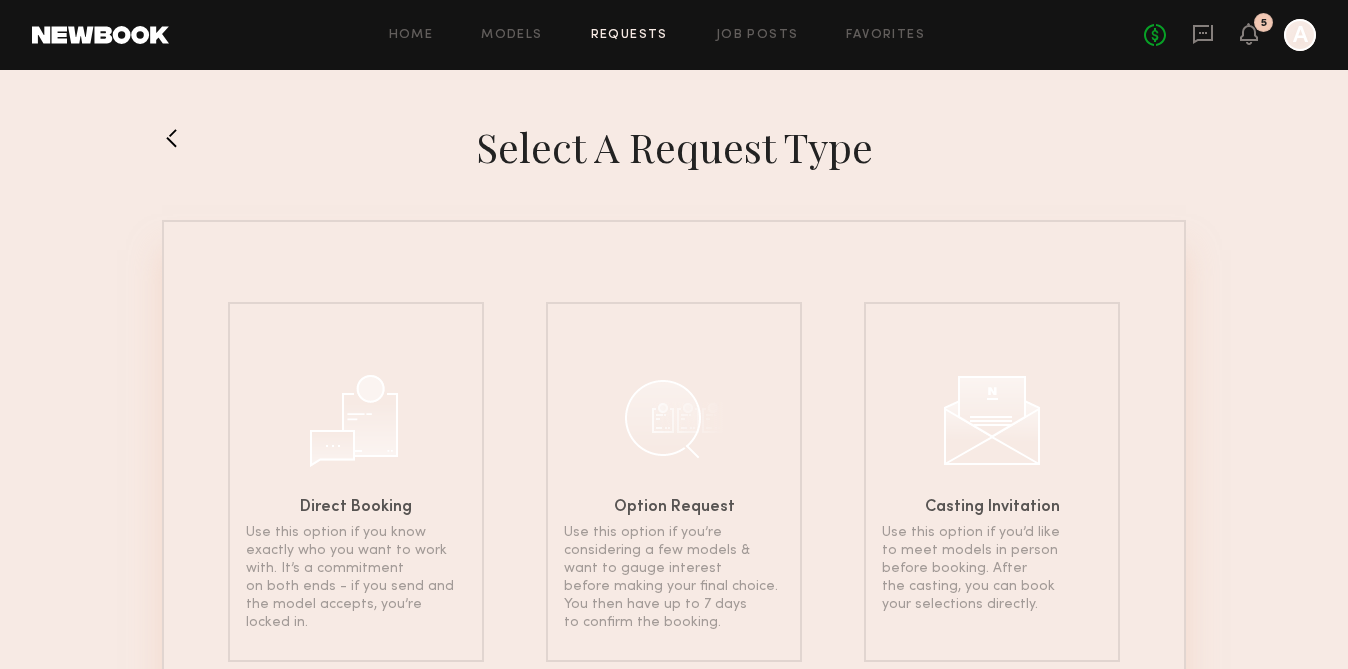 click 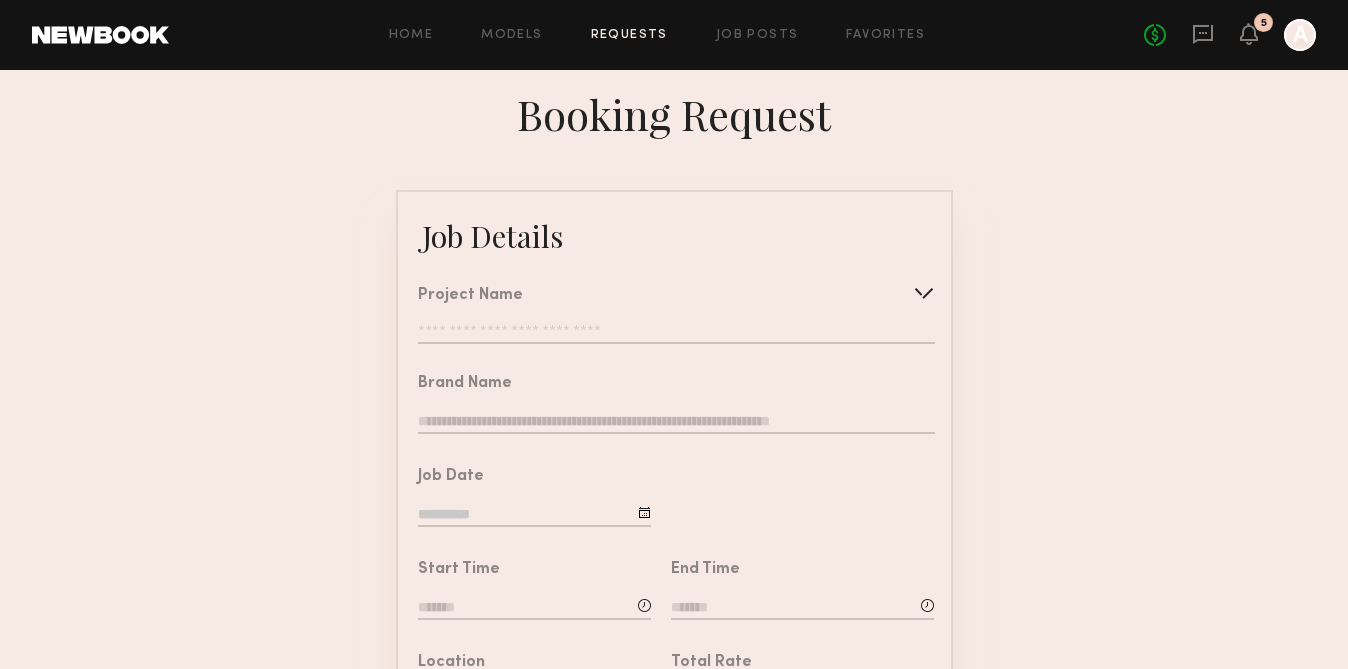 click on "Project Name   Create   Use recent modeling project  Social media modeling 8/8  Hair Styling Video Shoot 8/12  Hair Styling Video Shoot 8/6  Hand Modeling 8/1  Hand Modeling 7/23  Hand Modeling 7/2  Hair Modeling 6/13" 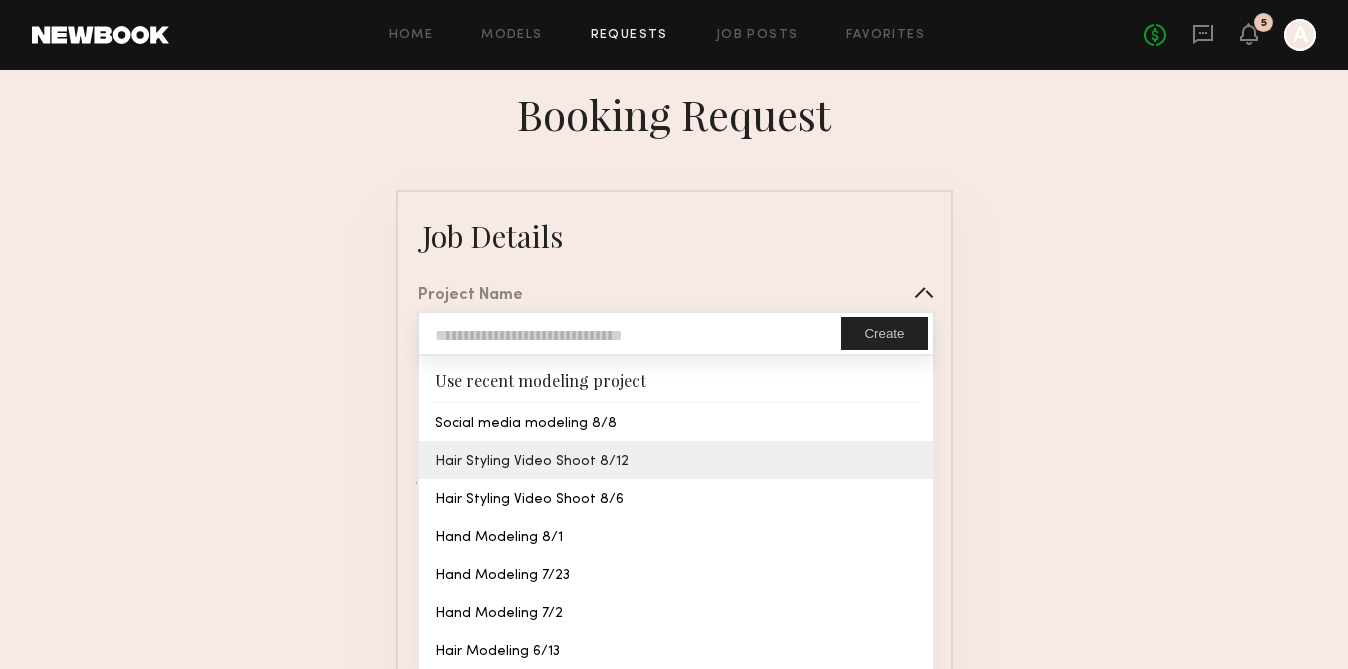type on "**********" 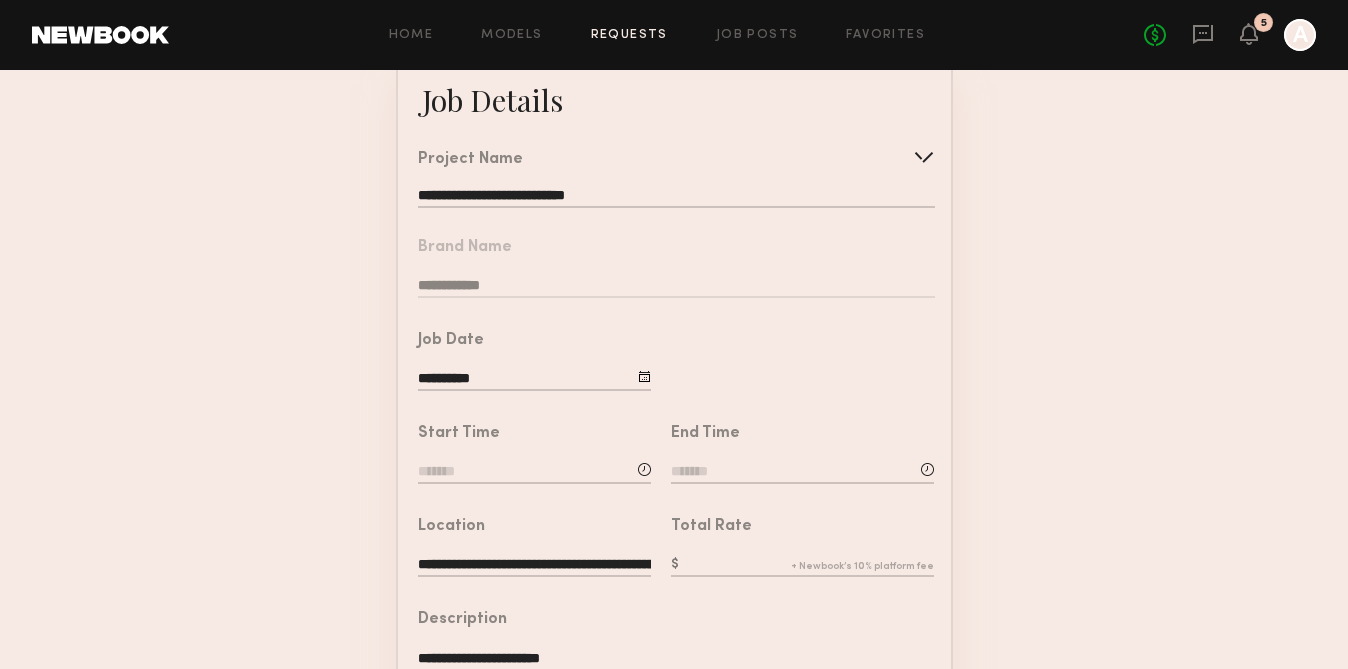 scroll, scrollTop: 137, scrollLeft: 0, axis: vertical 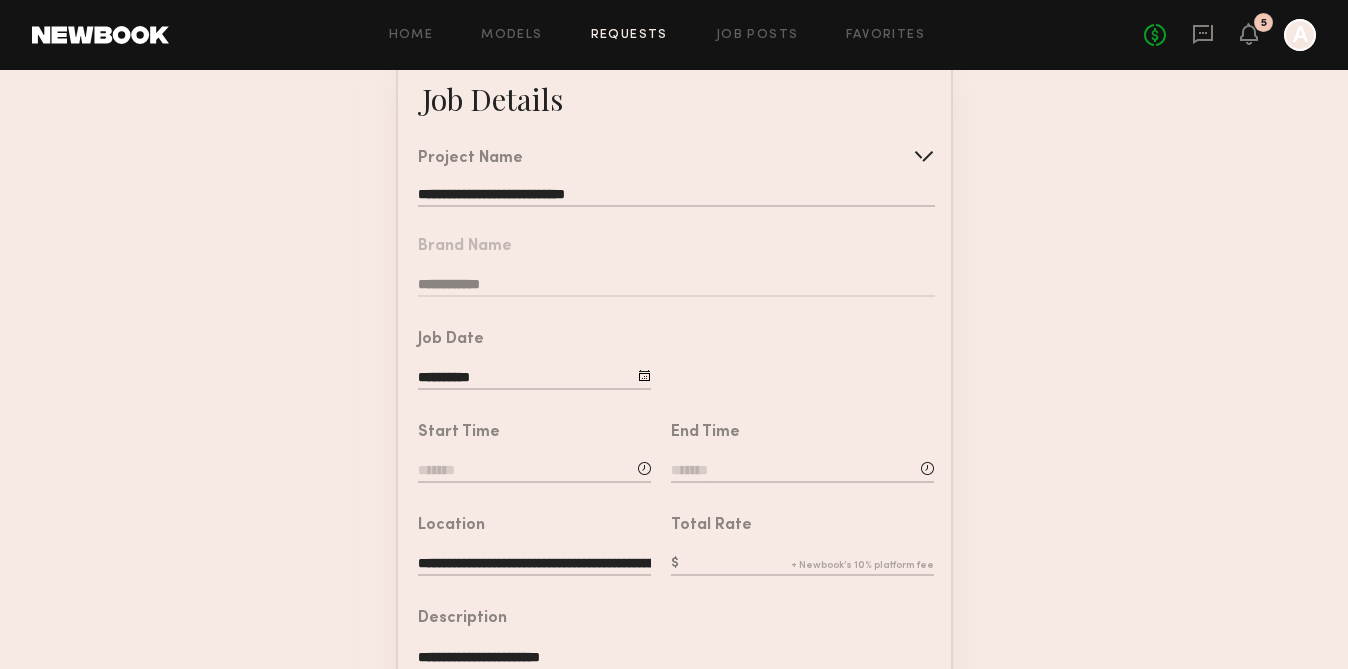 click 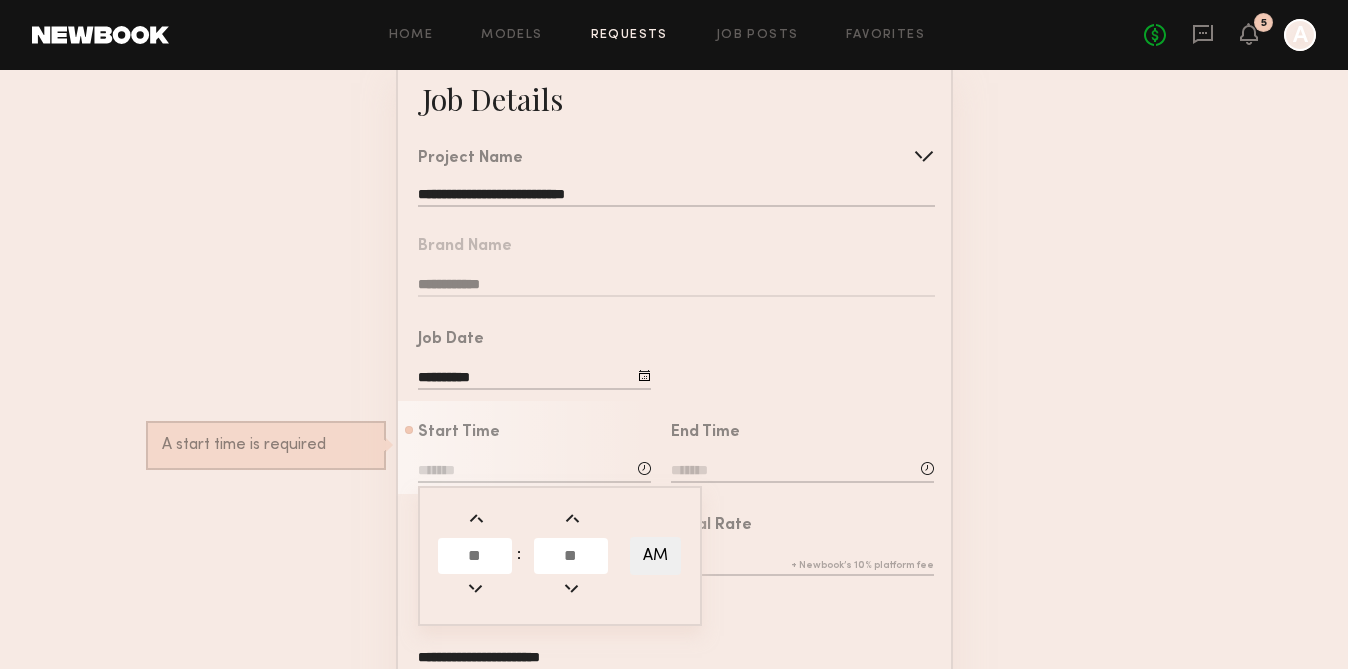 click 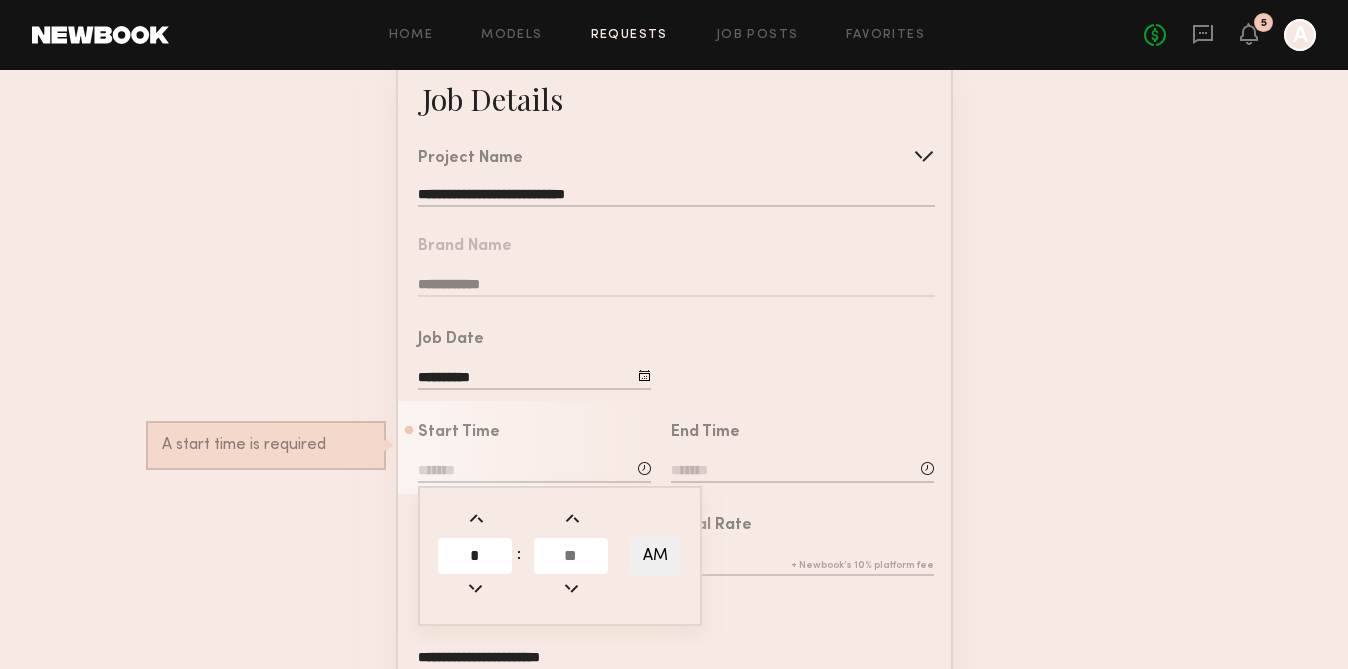 type on "*" 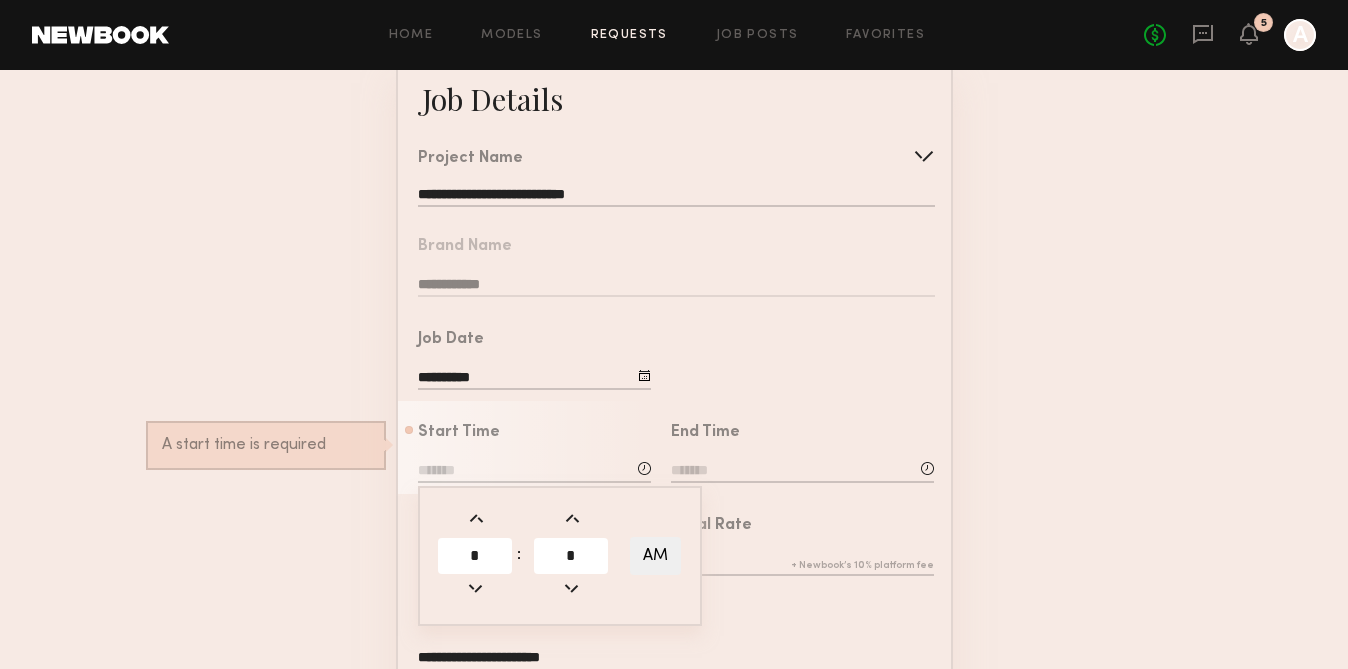 type on "*" 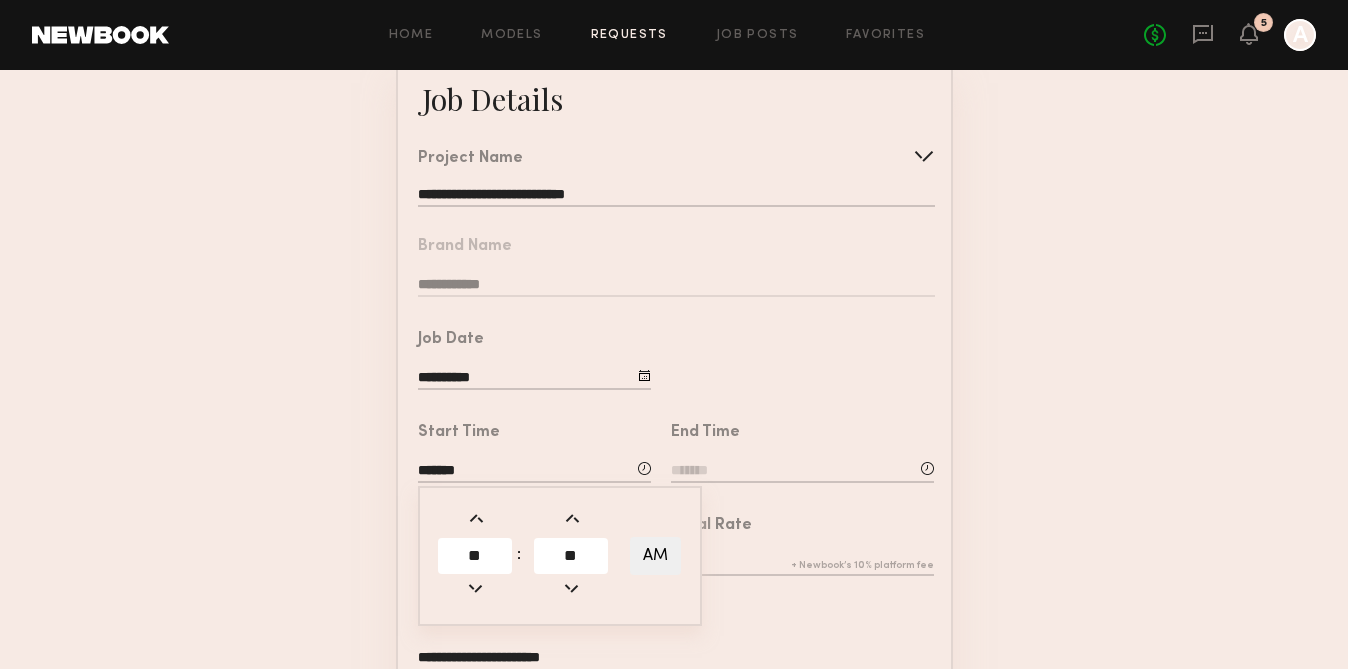 type 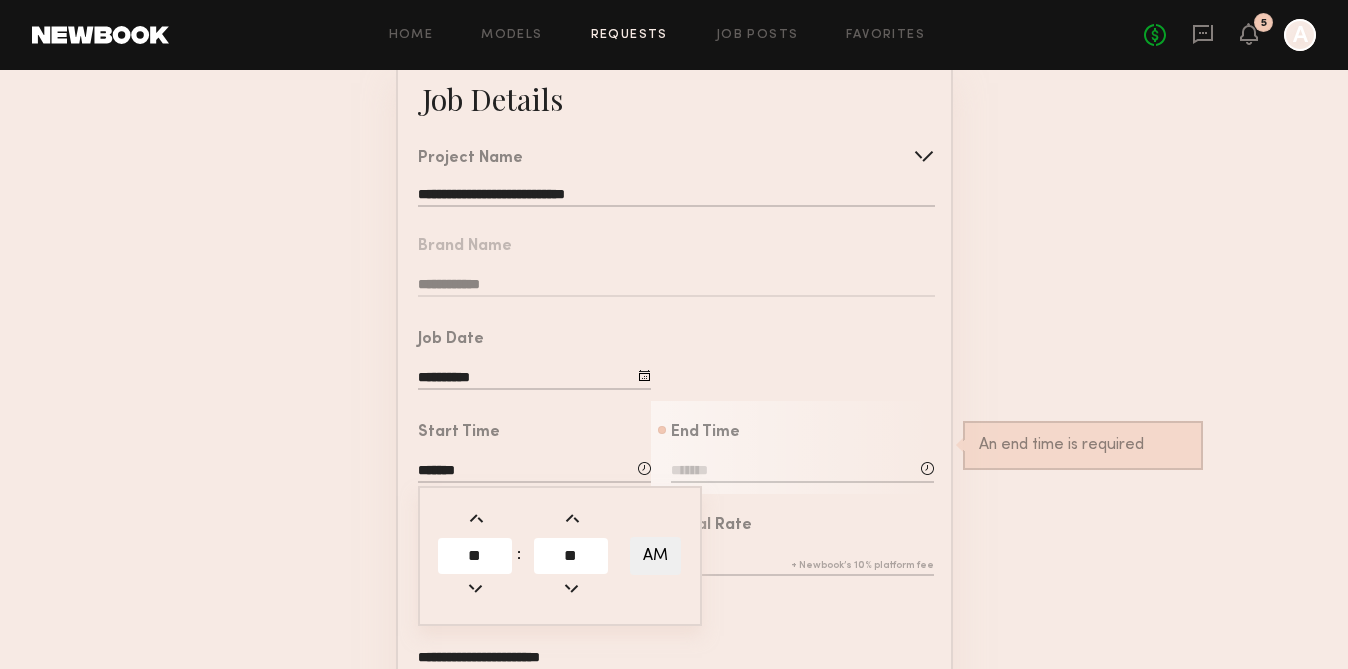 click on "AM" 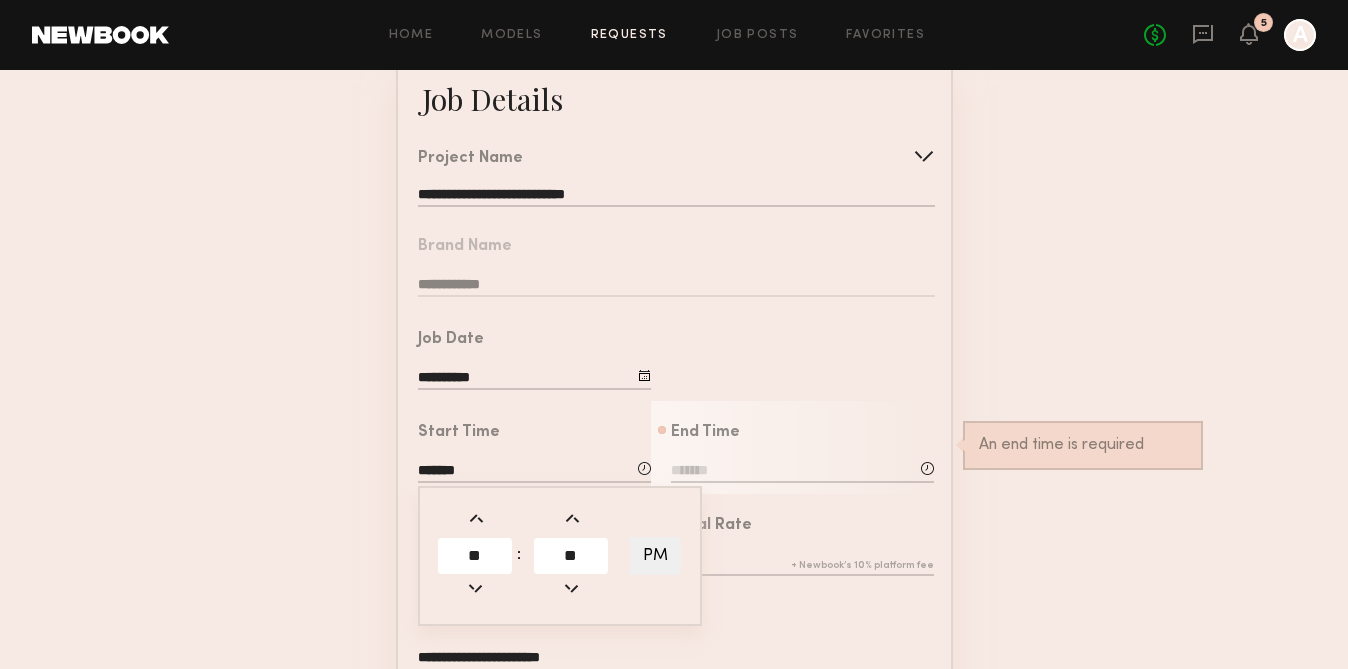 click 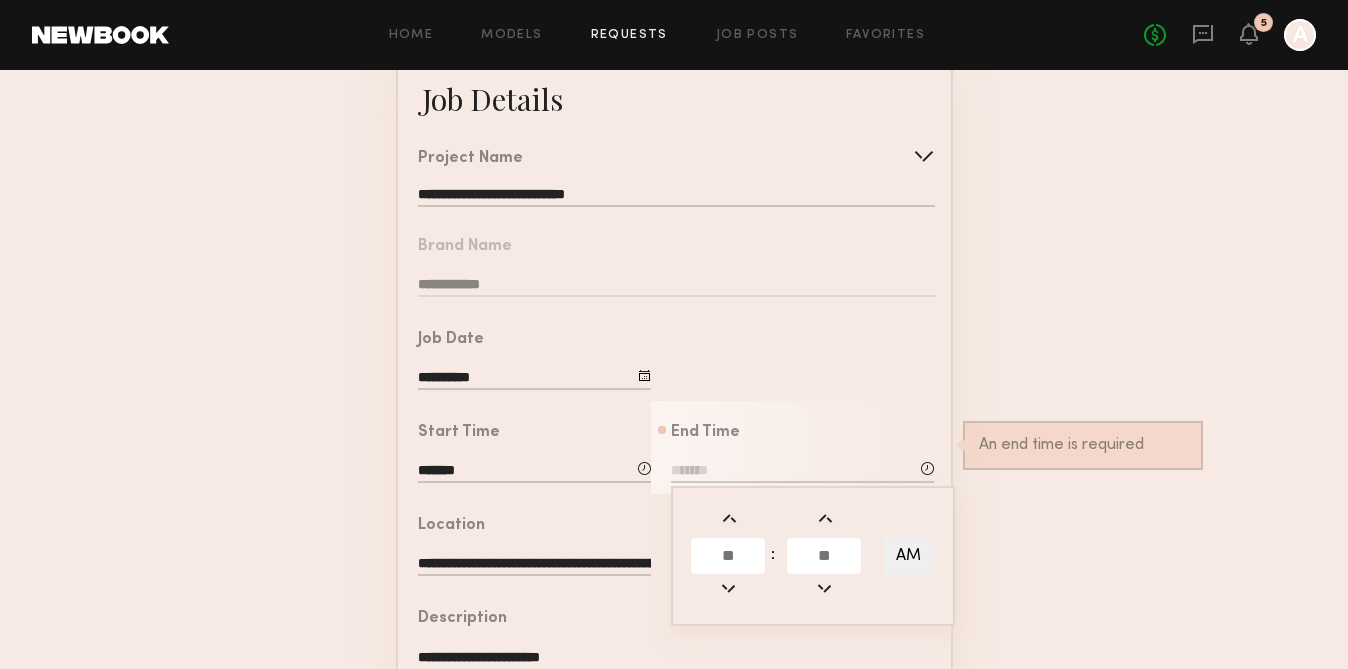 click 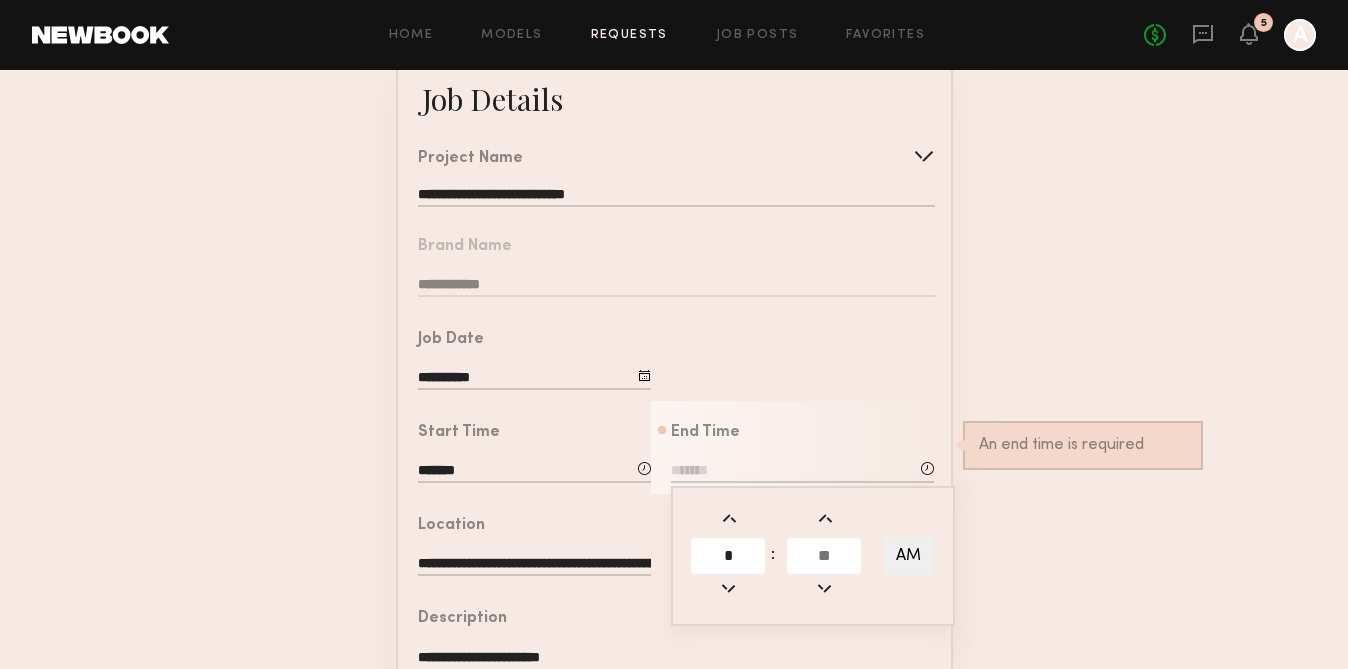 type on "*" 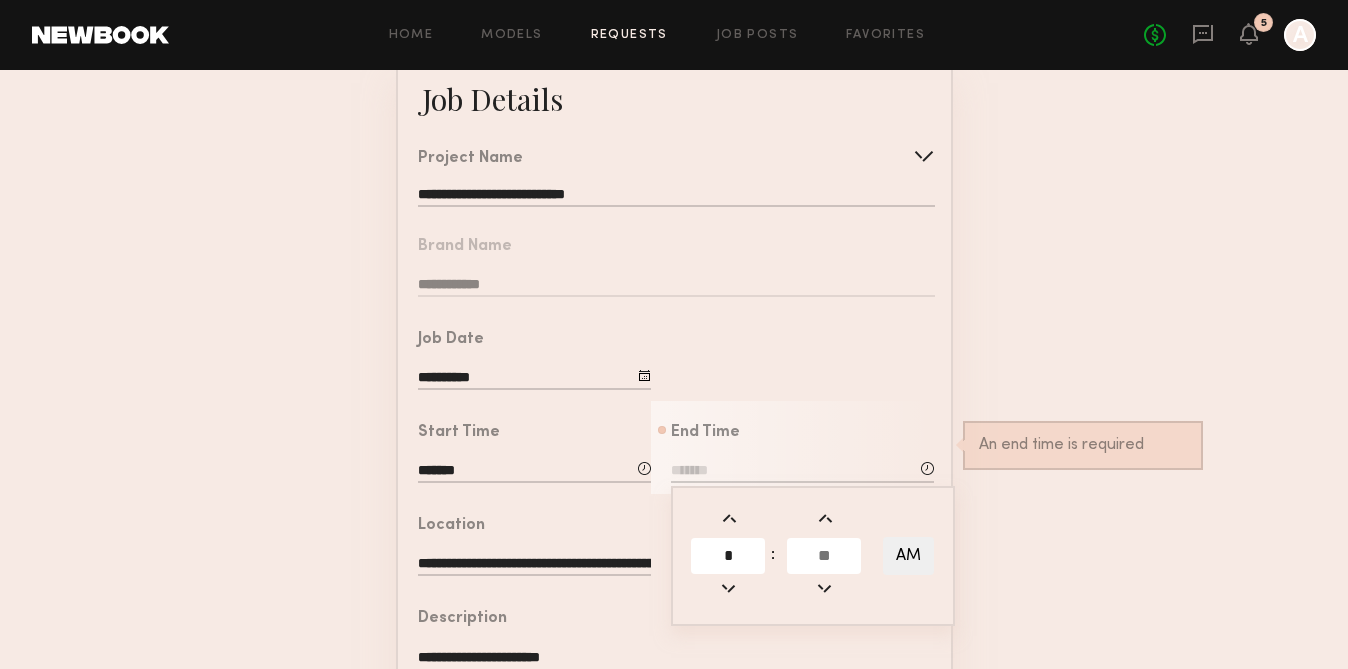 click 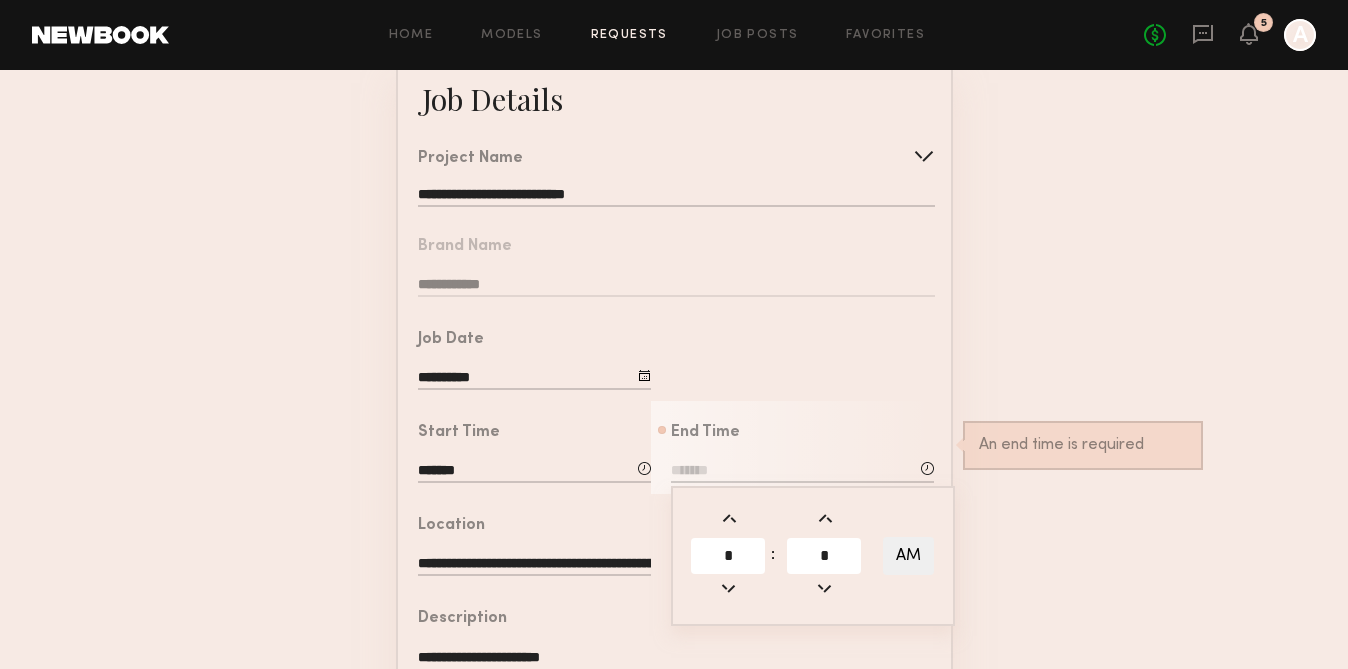 type on "*" 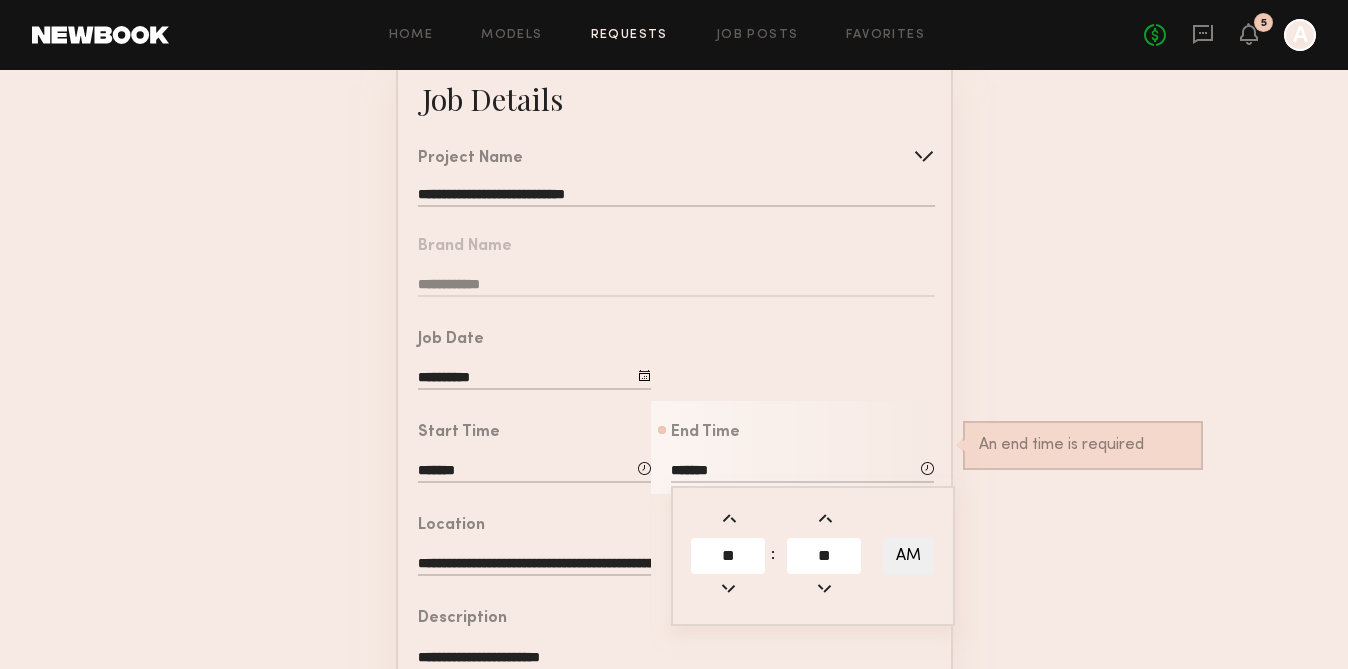type 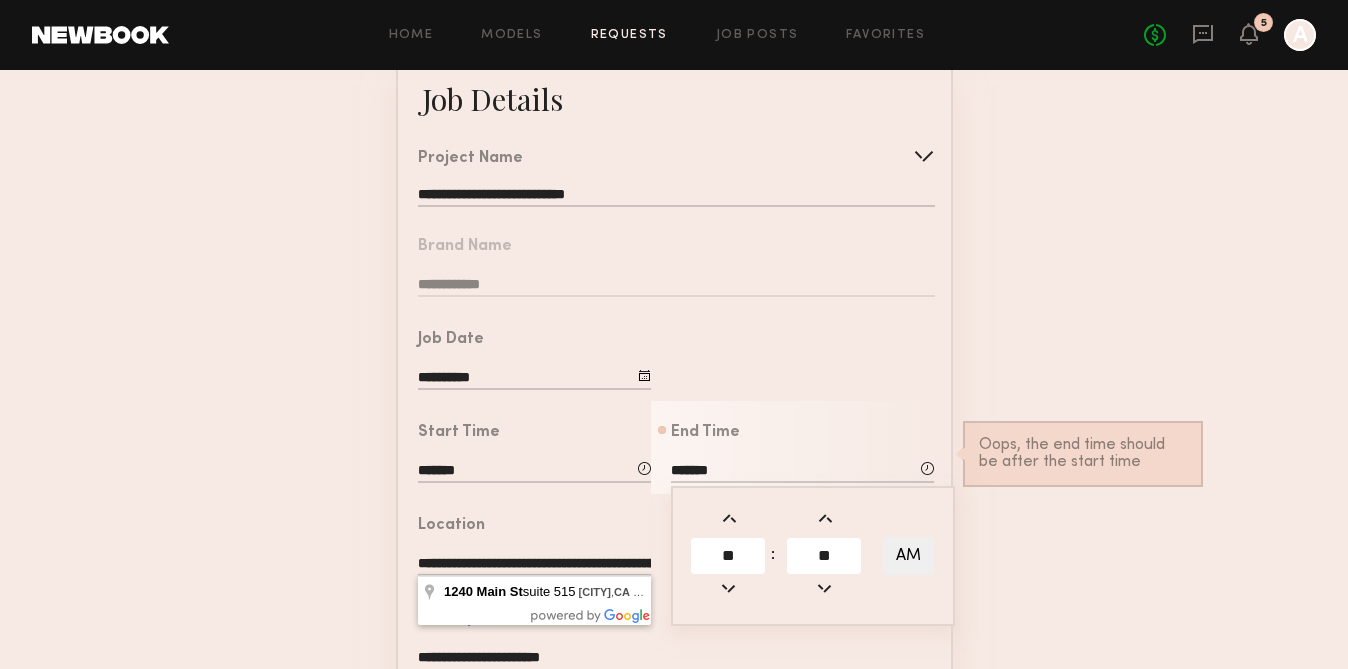 click on "AM" 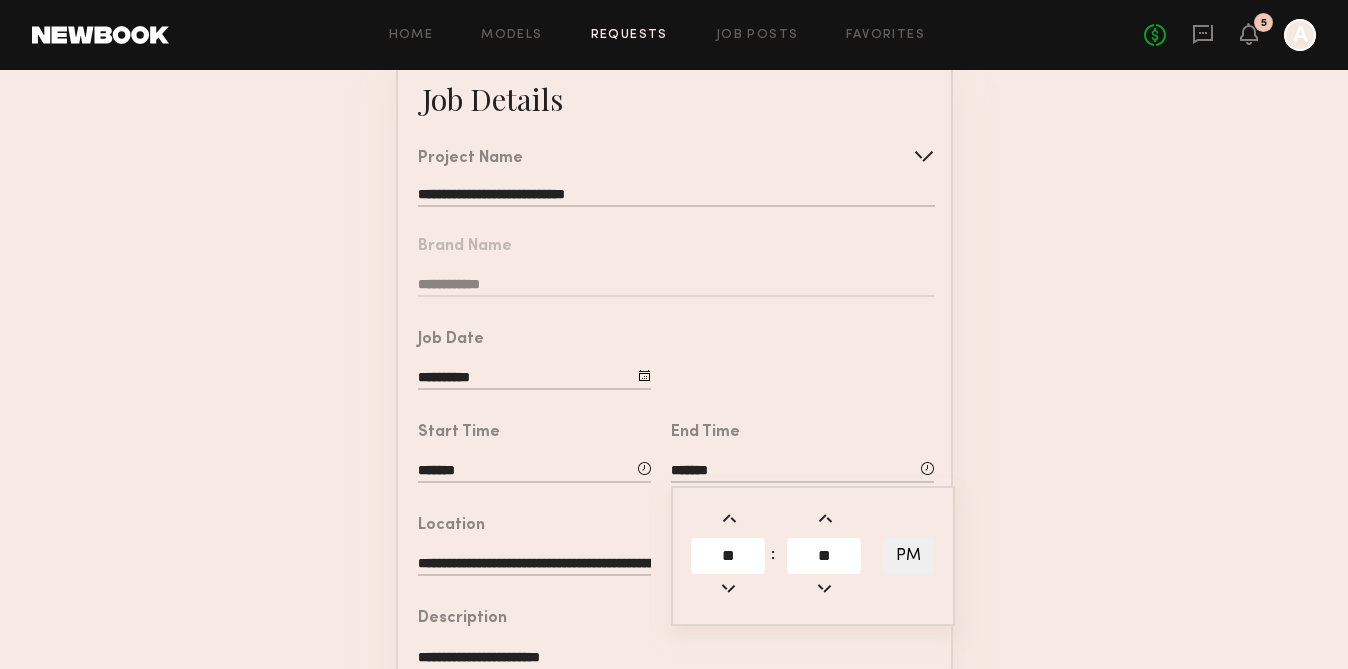 click on "**********" 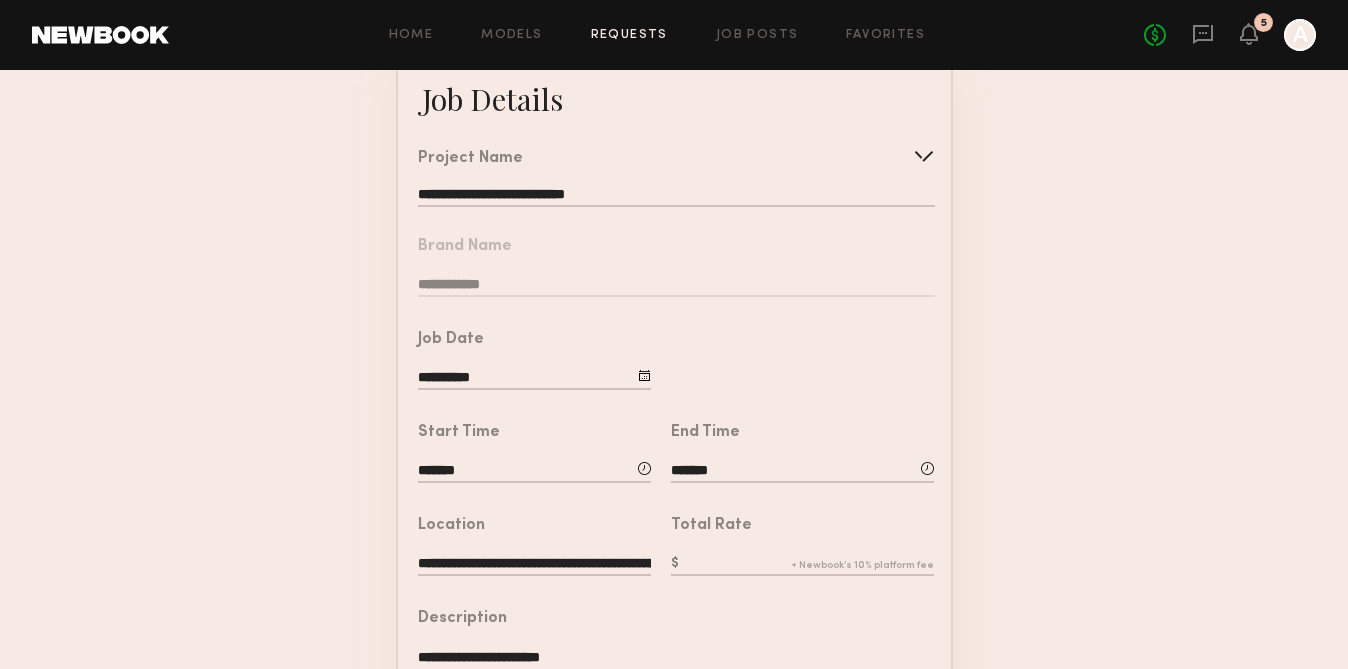 click 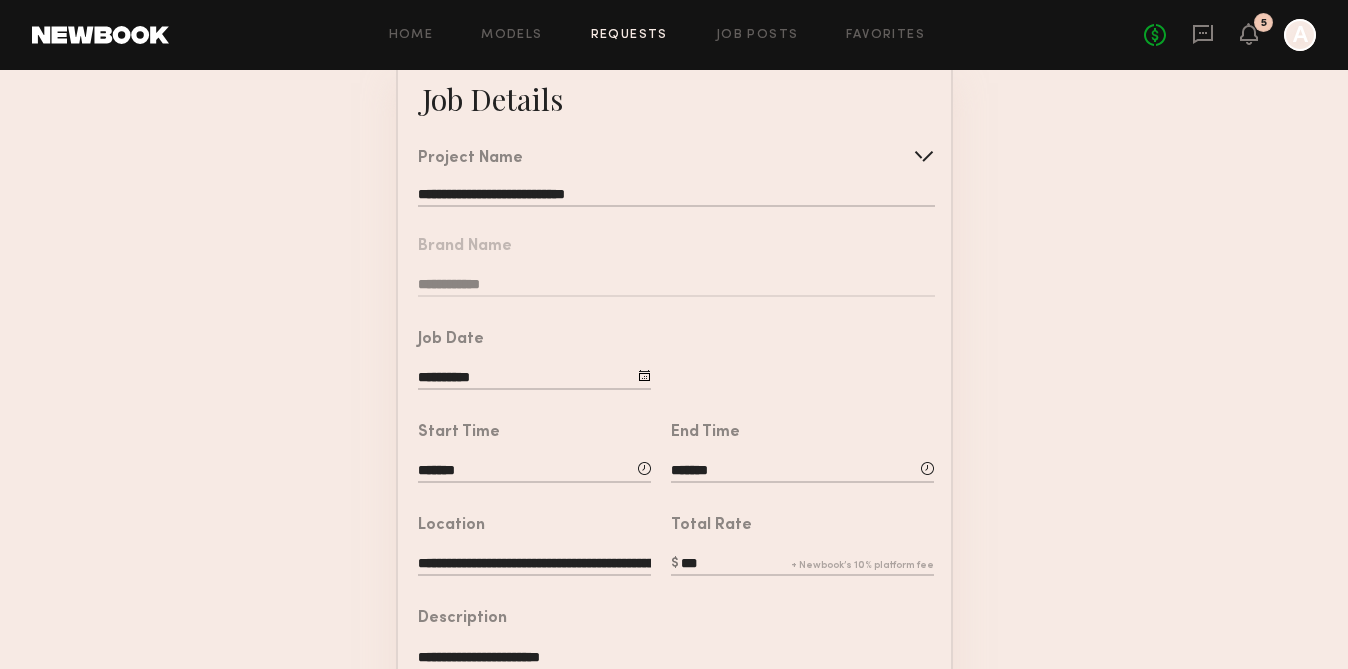type on "***" 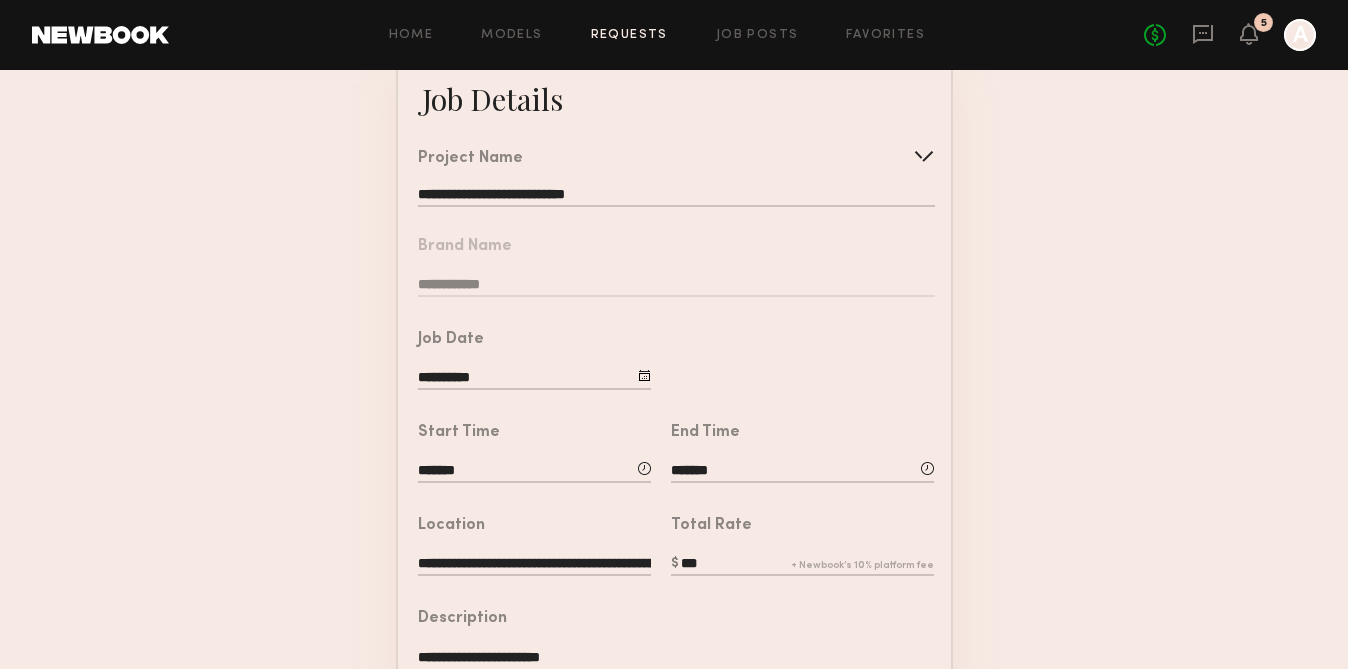 click on "**********" 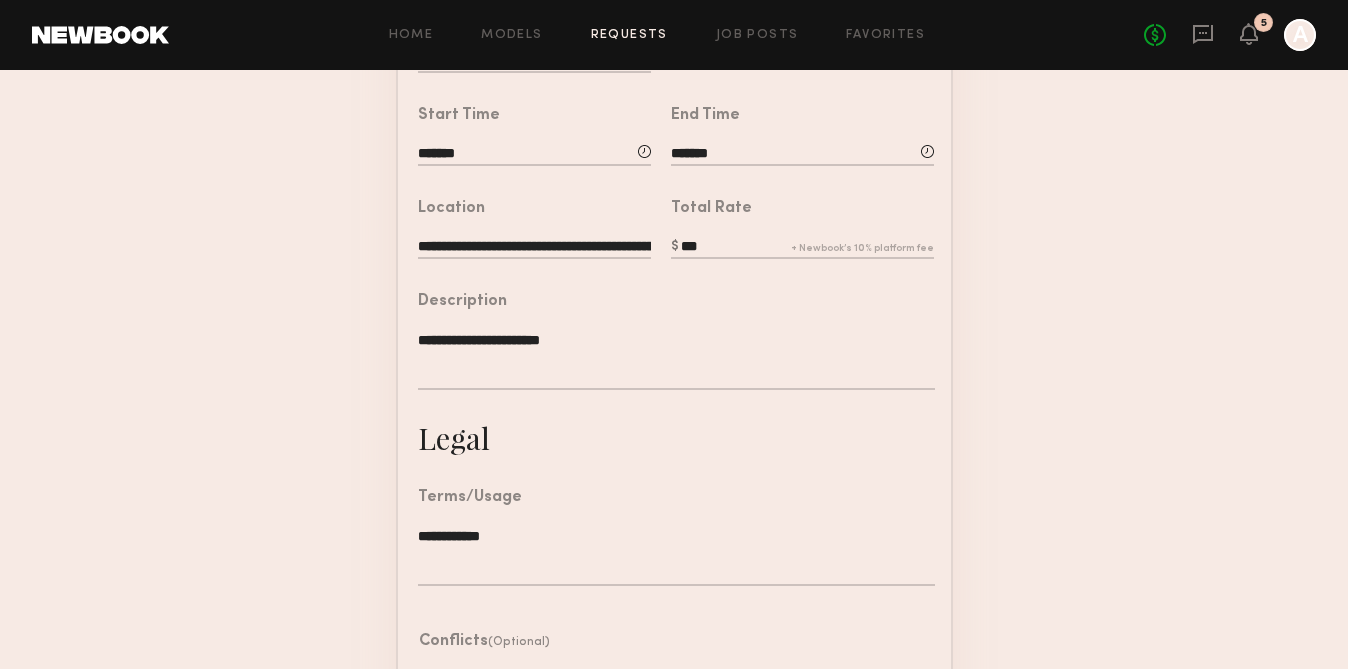 scroll, scrollTop: 647, scrollLeft: 0, axis: vertical 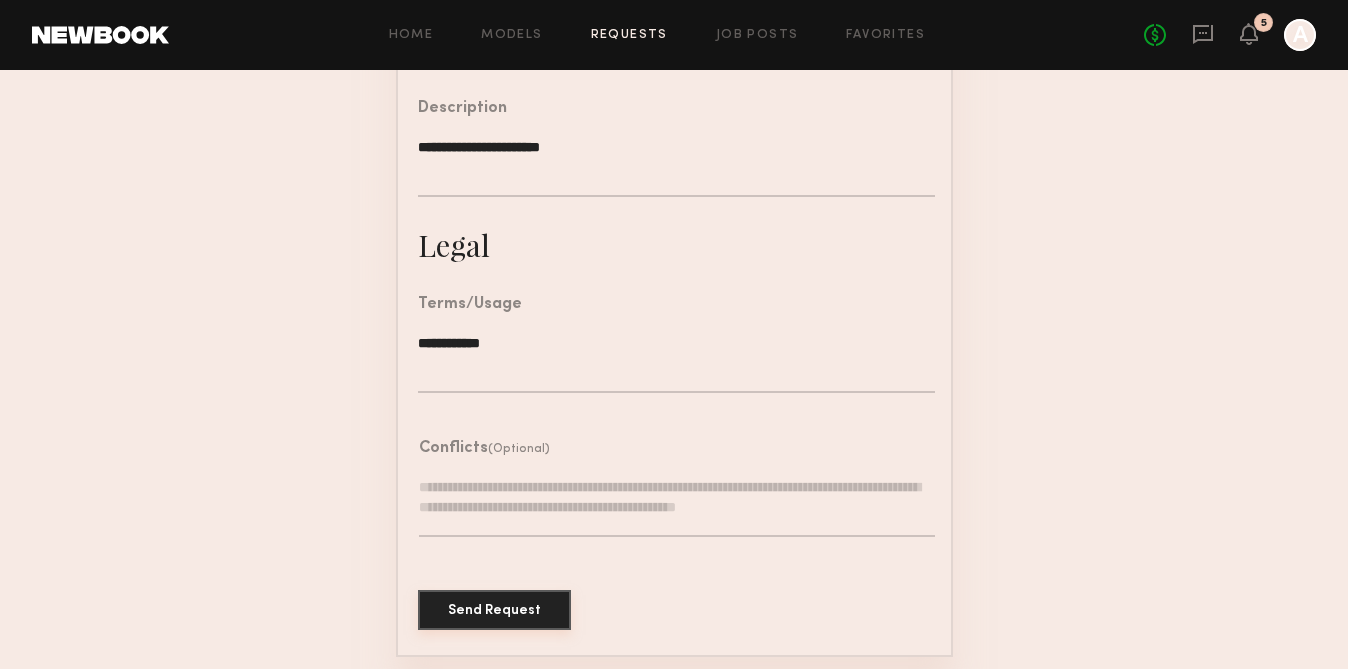 click on "Send Request" 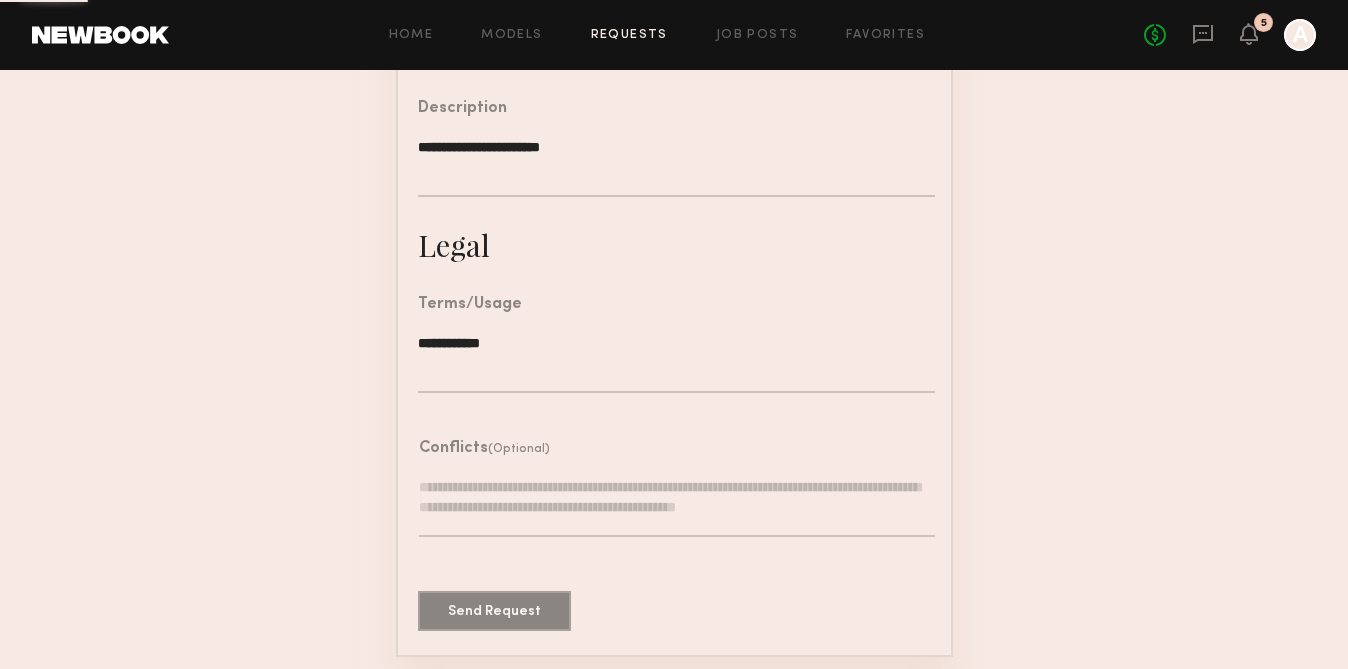 scroll, scrollTop: 0, scrollLeft: 0, axis: both 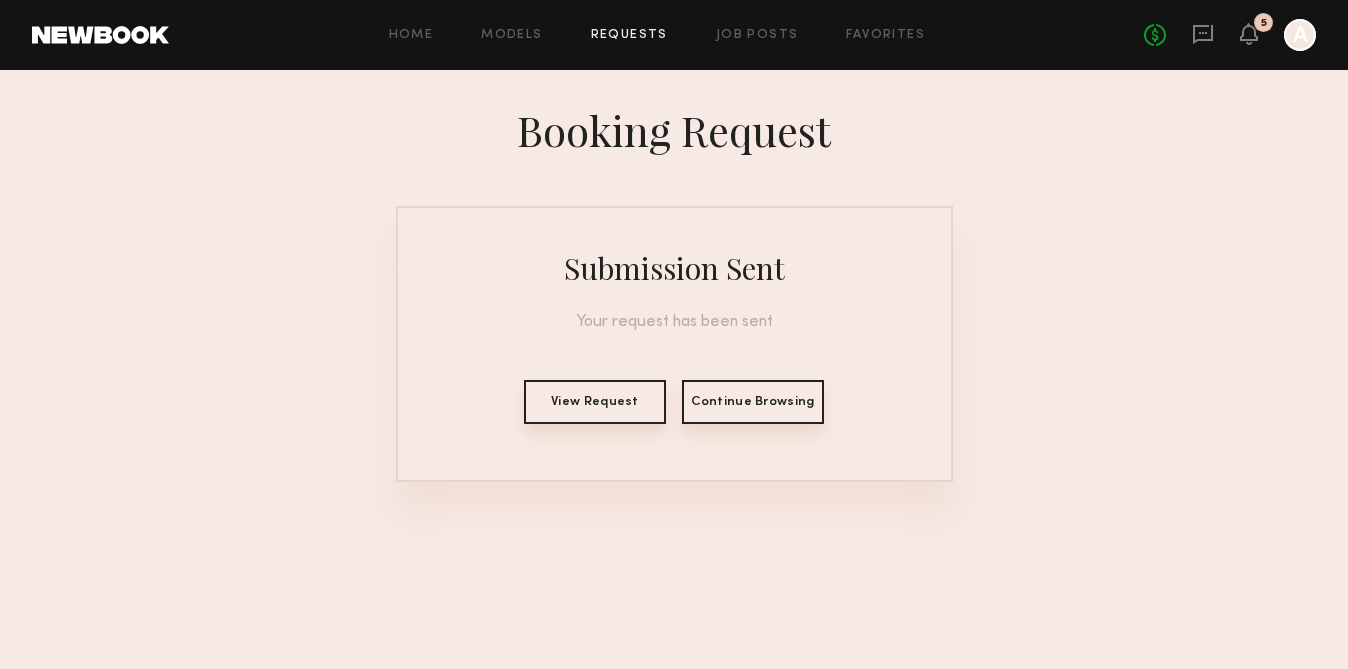 click on "View Request" 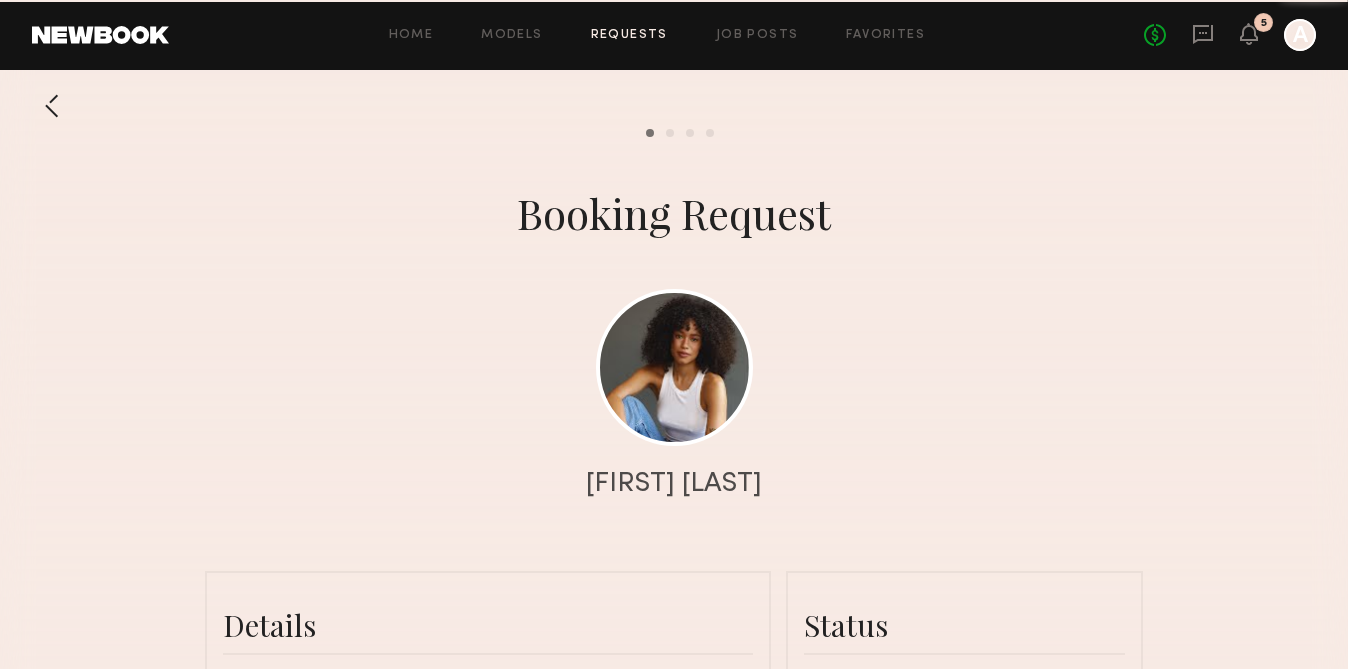scroll, scrollTop: 4031, scrollLeft: 0, axis: vertical 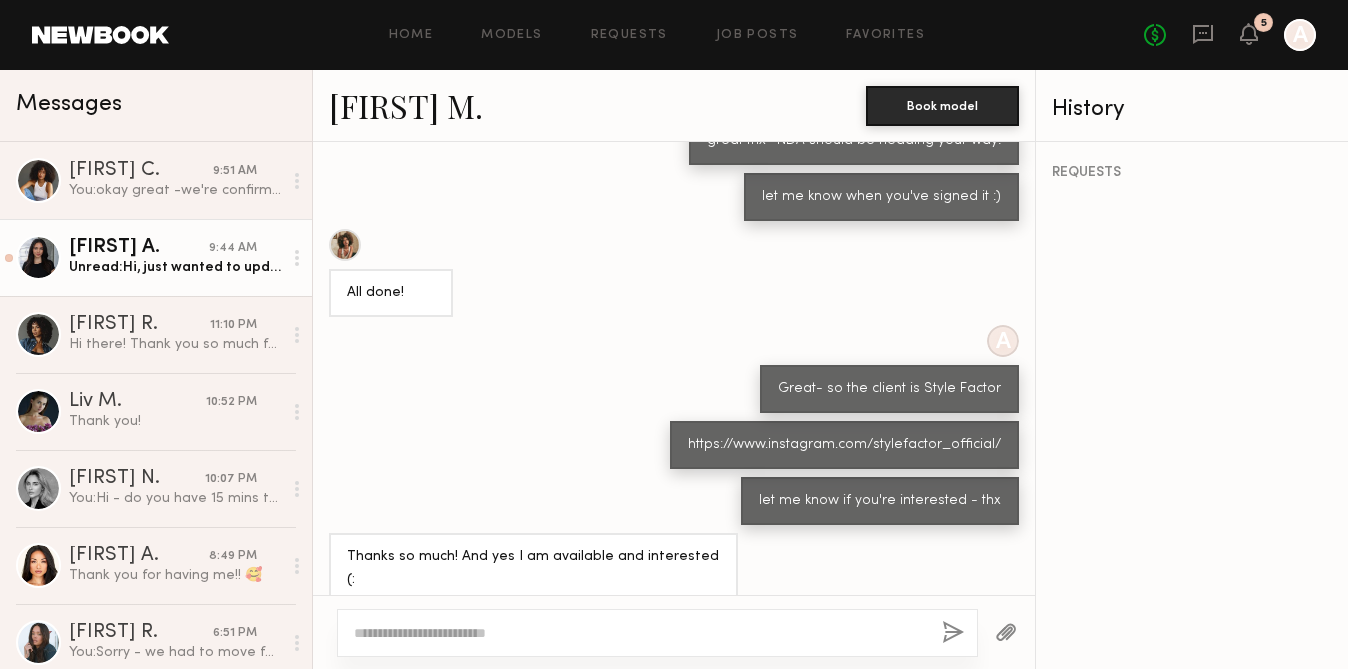 click on "Haley [LAST]." 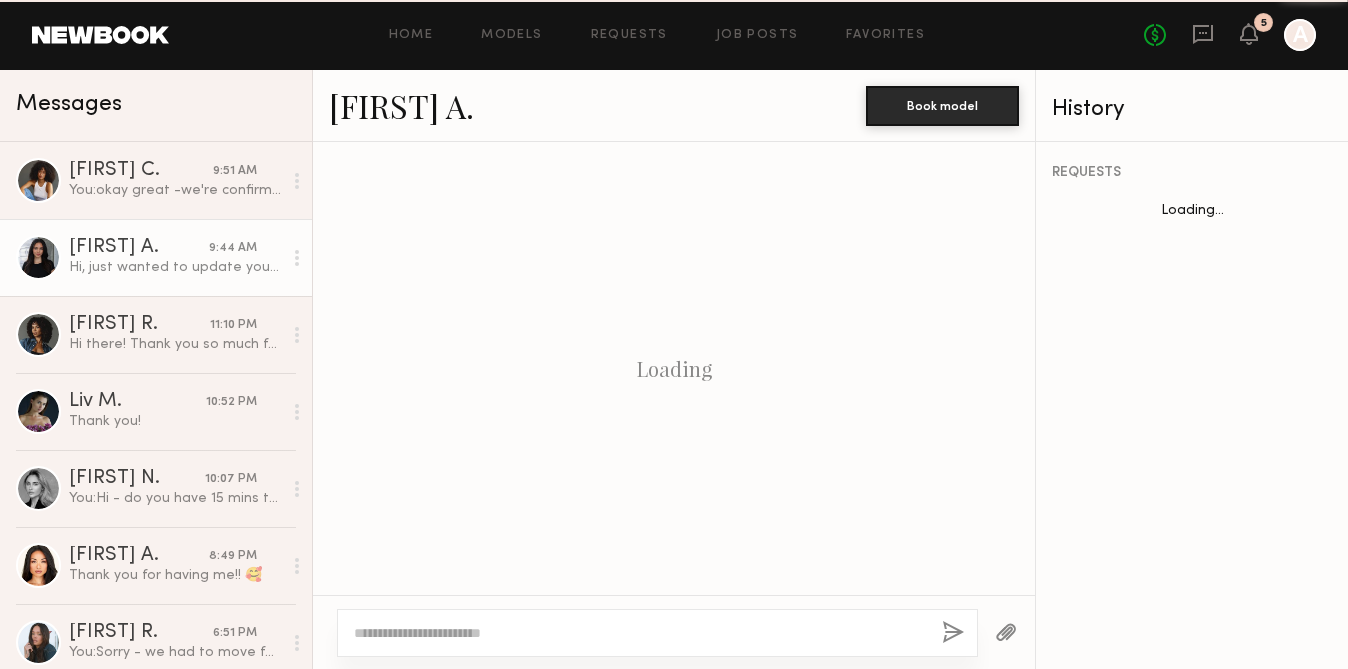scroll, scrollTop: 1415, scrollLeft: 0, axis: vertical 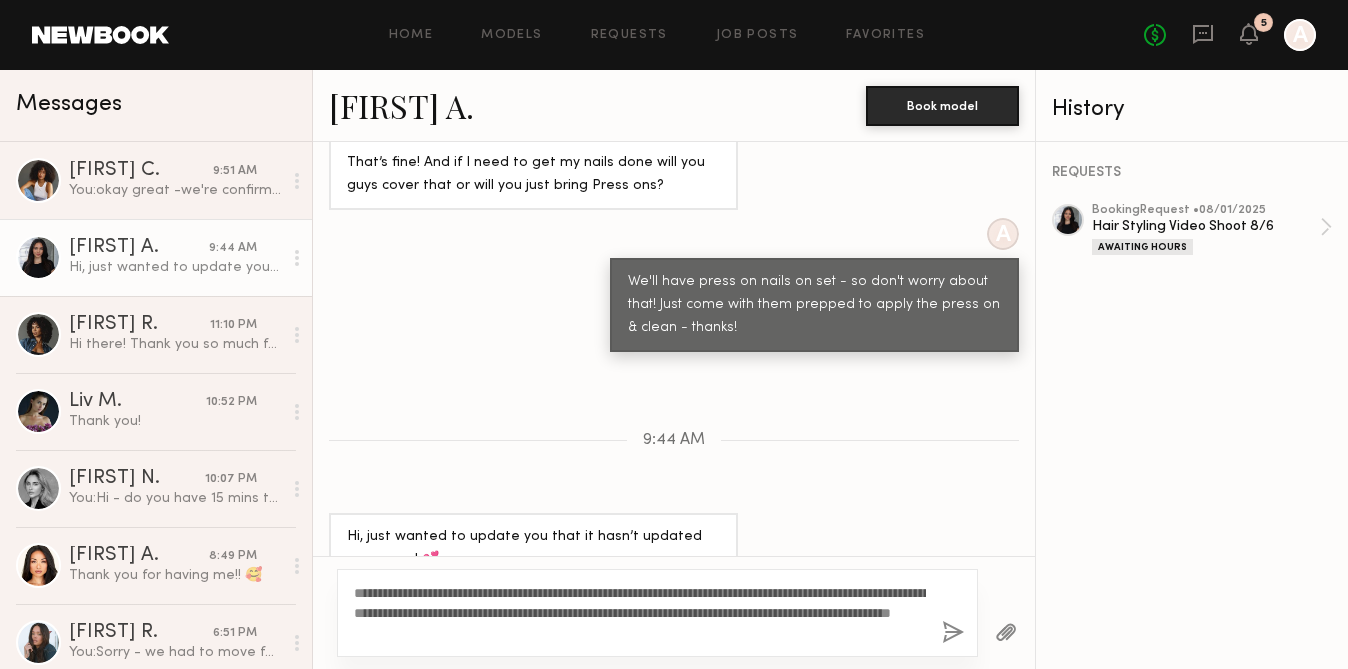 drag, startPoint x: 565, startPoint y: 592, endPoint x: 535, endPoint y: 587, distance: 30.413813 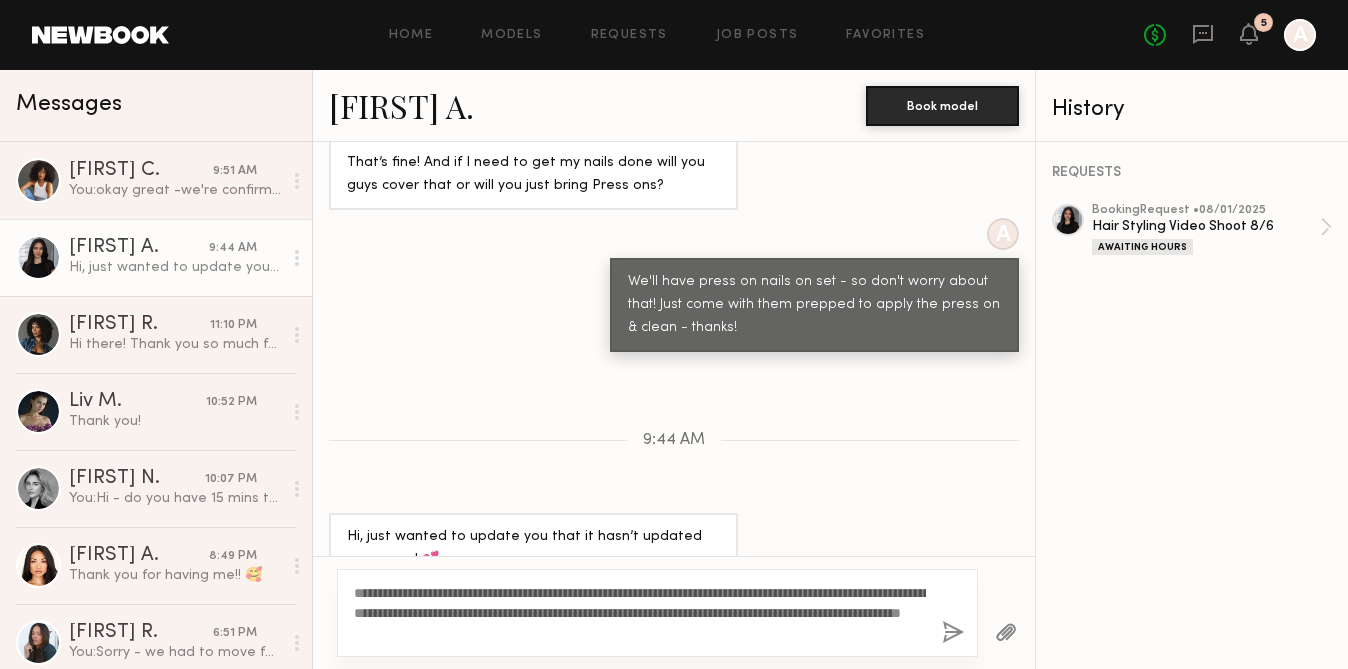 drag, startPoint x: 709, startPoint y: 630, endPoint x: 882, endPoint y: 611, distance: 174.04022 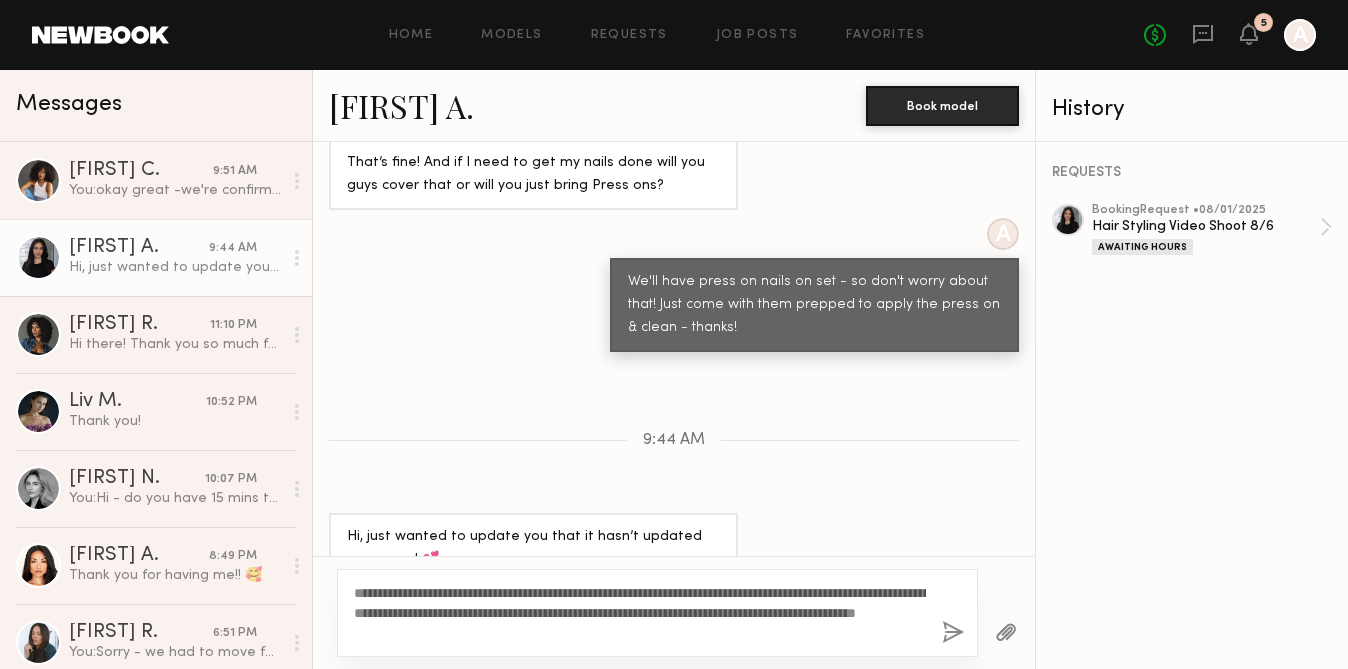 click on "**********" 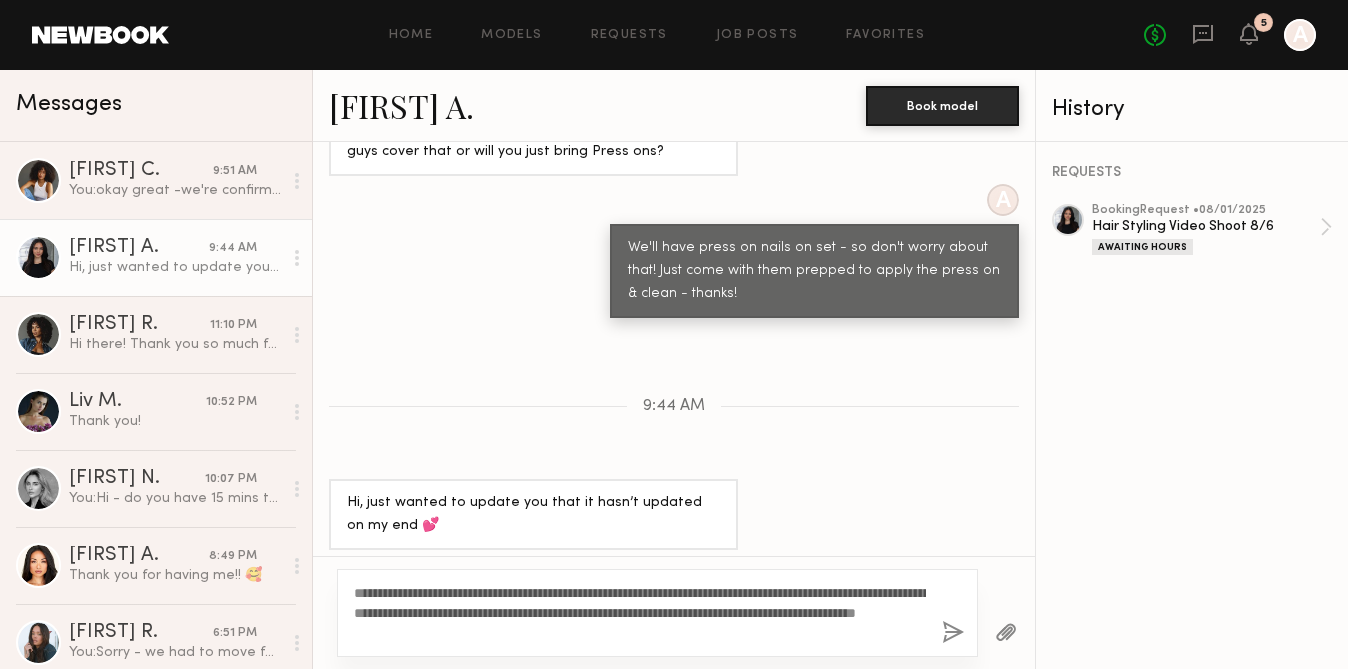 scroll, scrollTop: 1454, scrollLeft: 0, axis: vertical 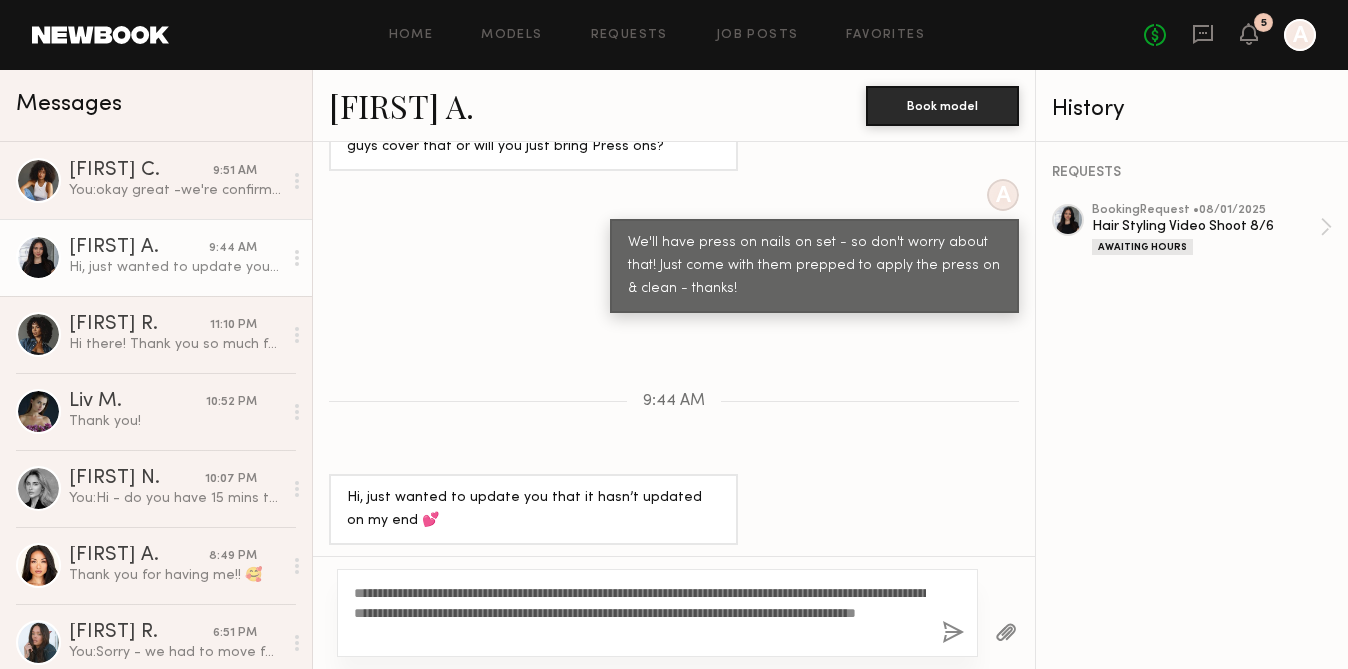 click on "**********" 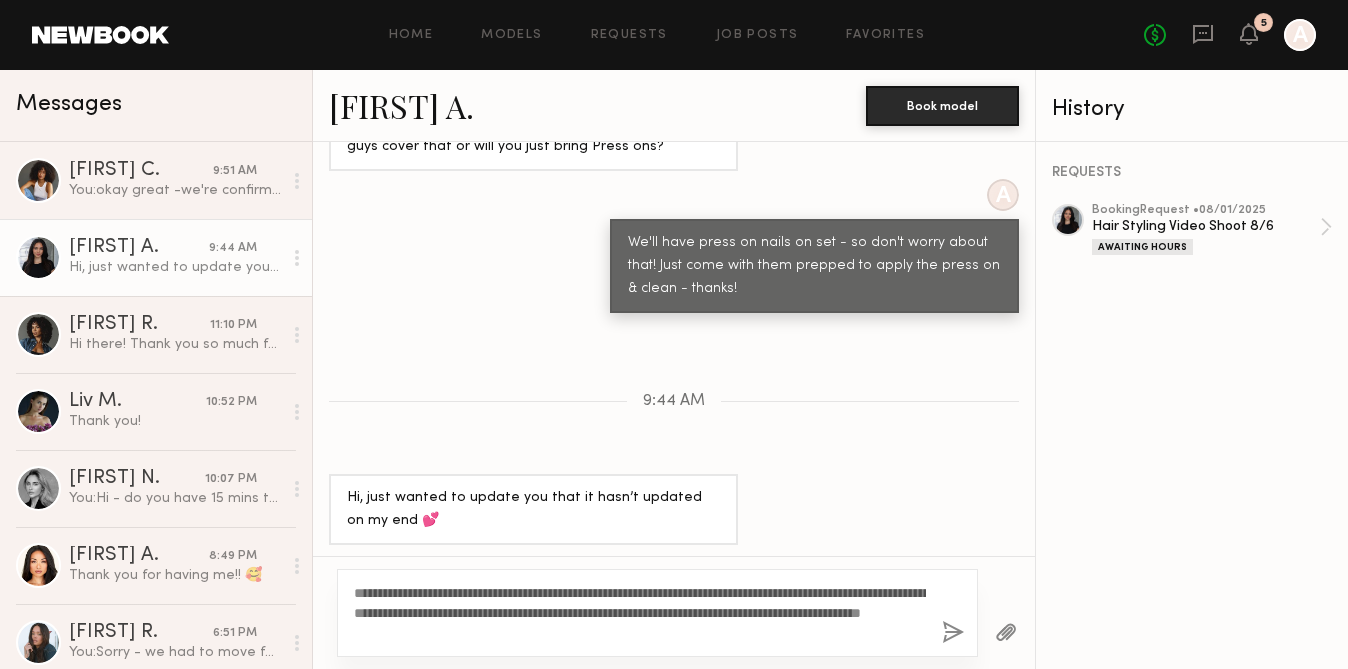 click on "**********" 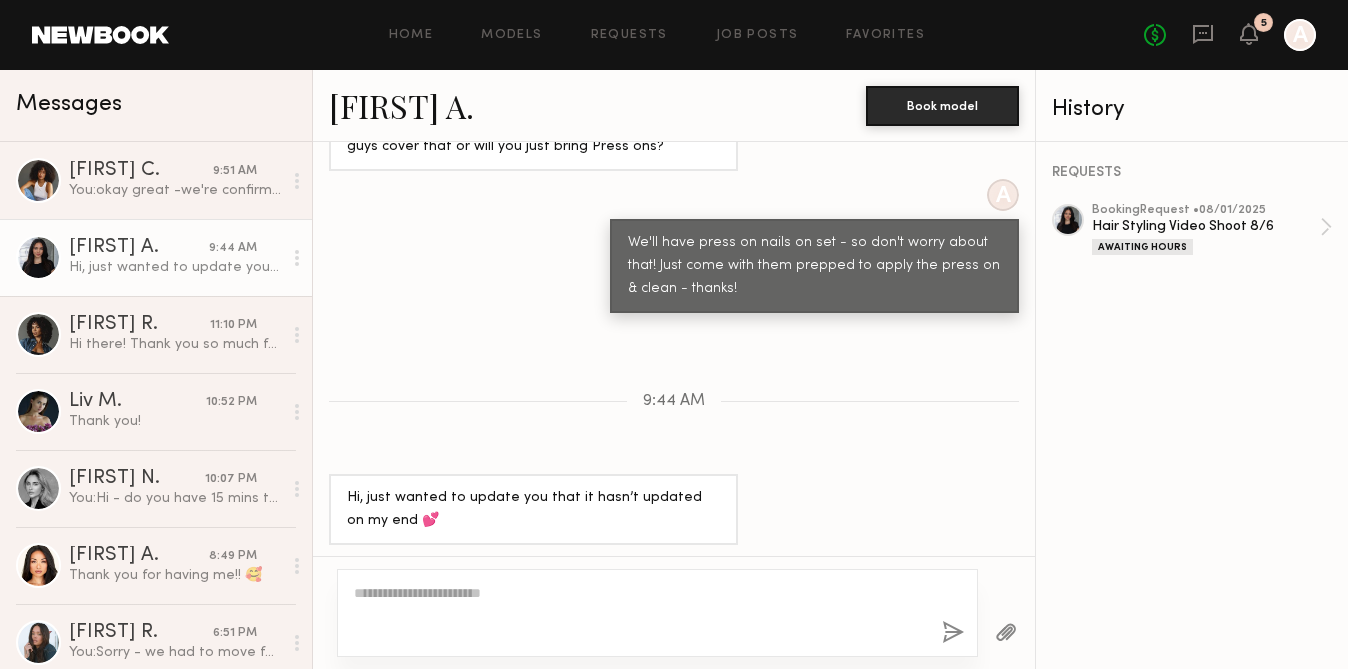 scroll, scrollTop: 1732, scrollLeft: 0, axis: vertical 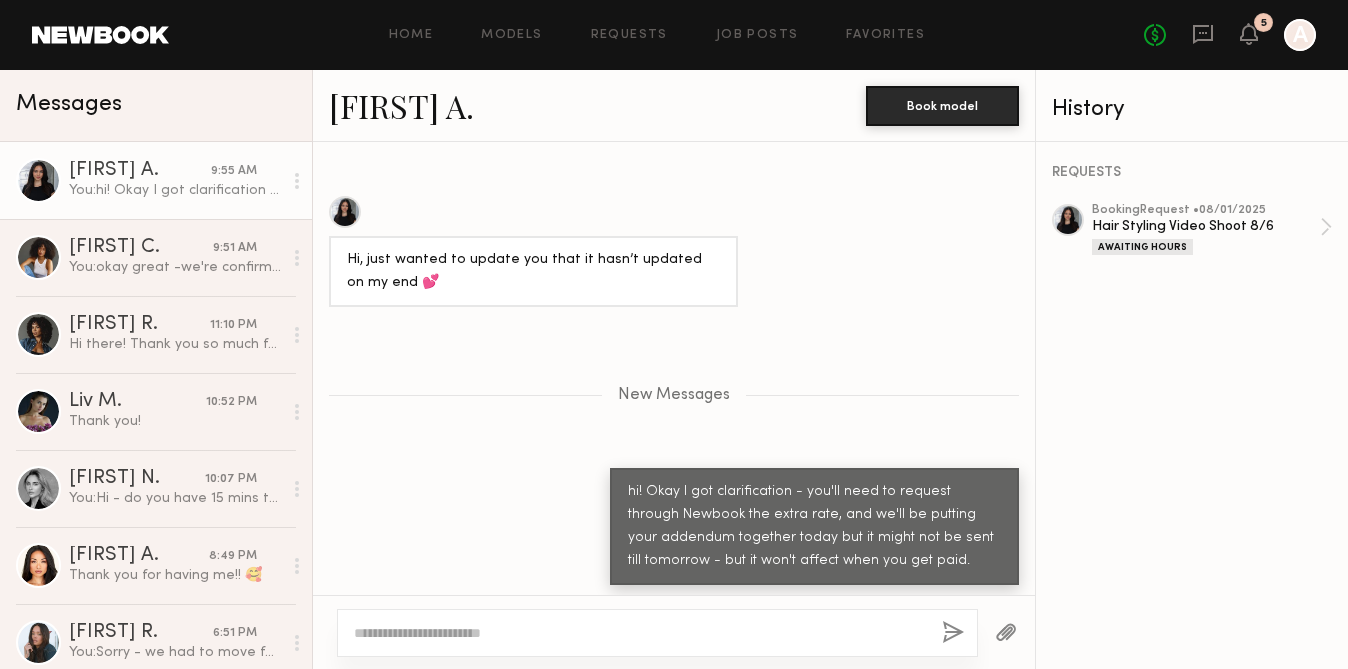 click 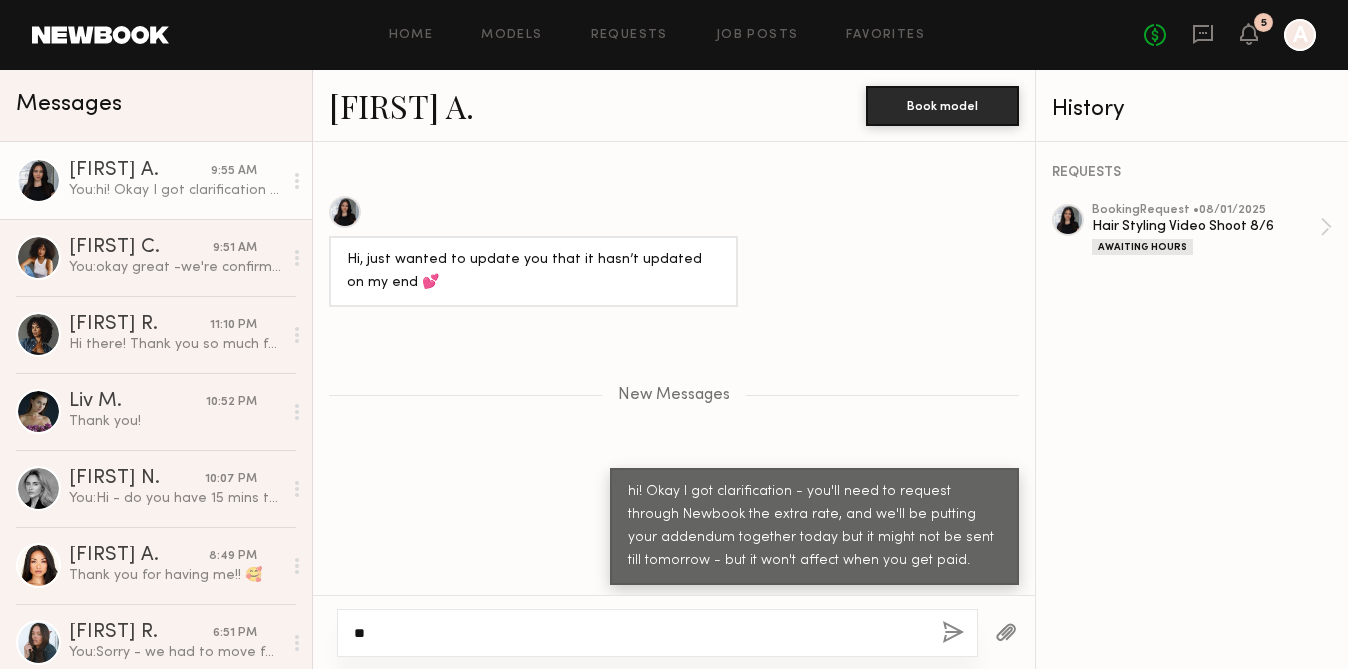 type on "*" 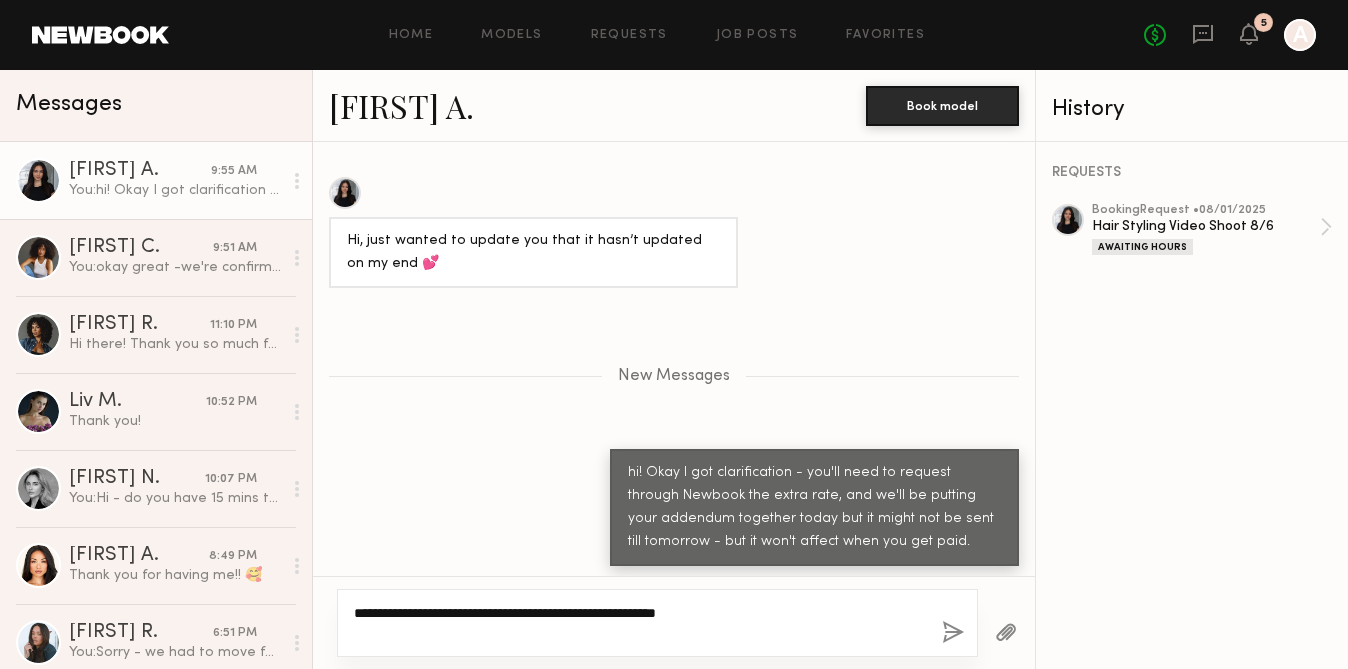 scroll, scrollTop: 1771, scrollLeft: 0, axis: vertical 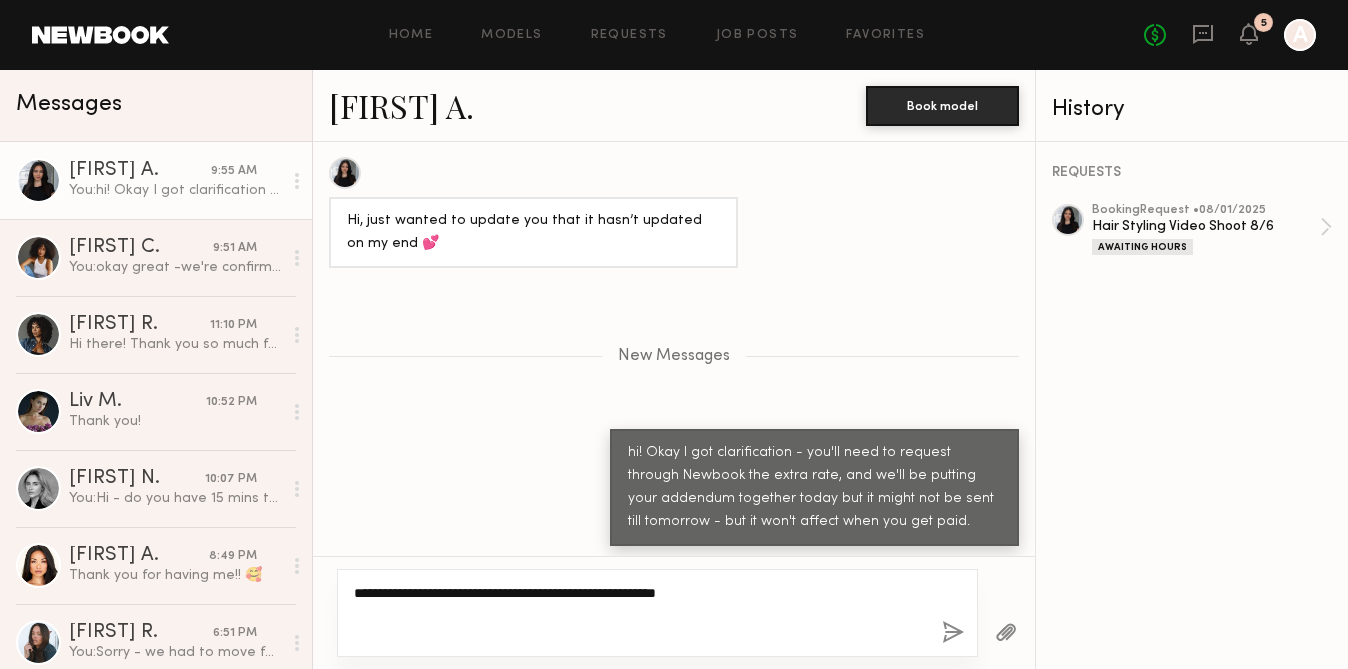 type on "**********" 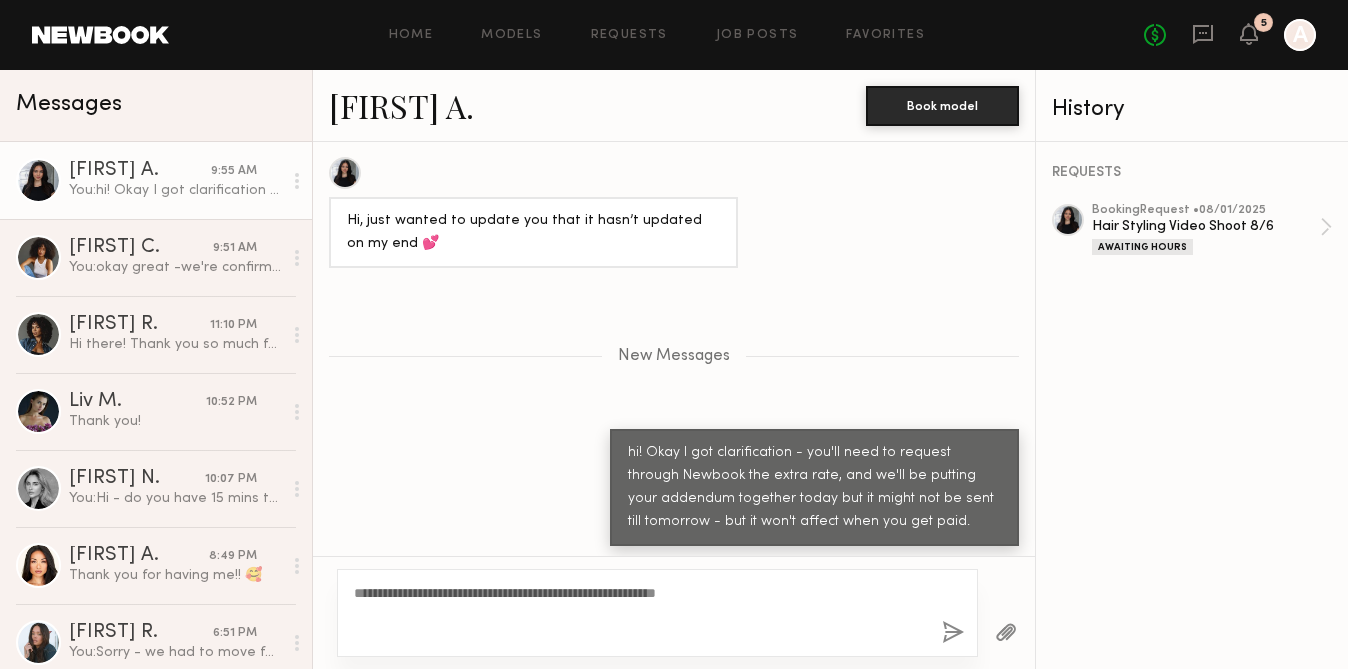 click 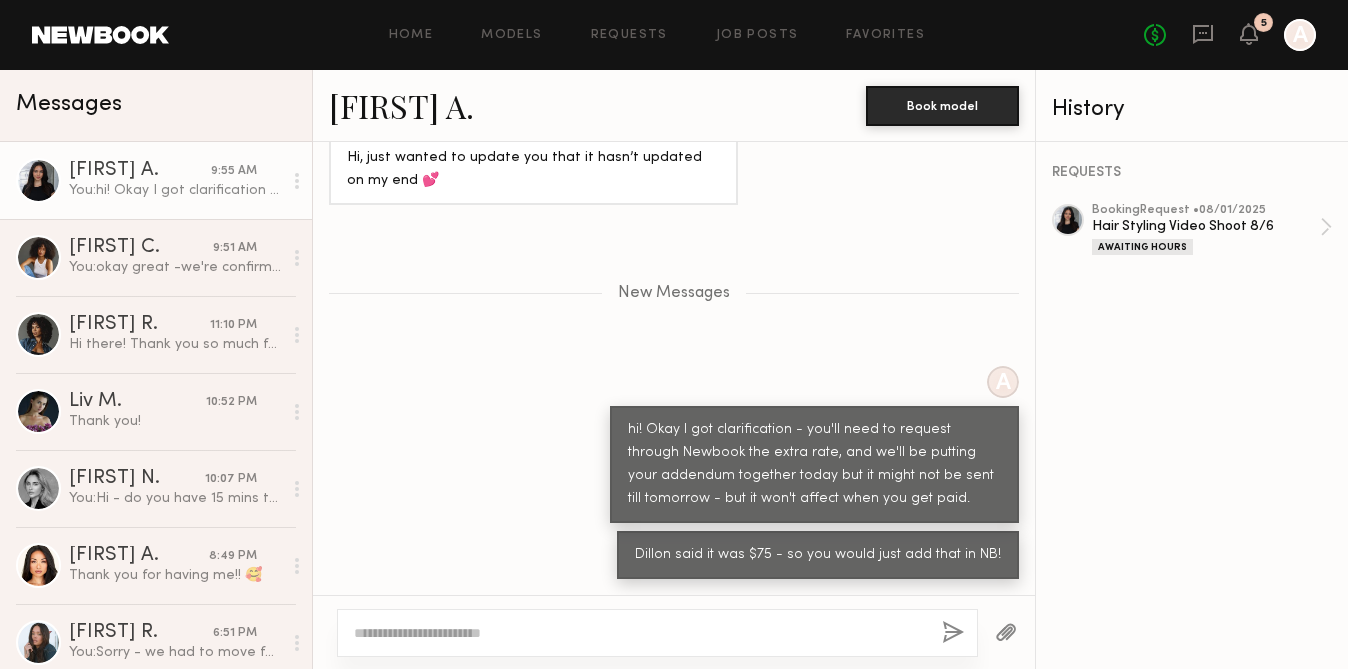 scroll, scrollTop: 1828, scrollLeft: 0, axis: vertical 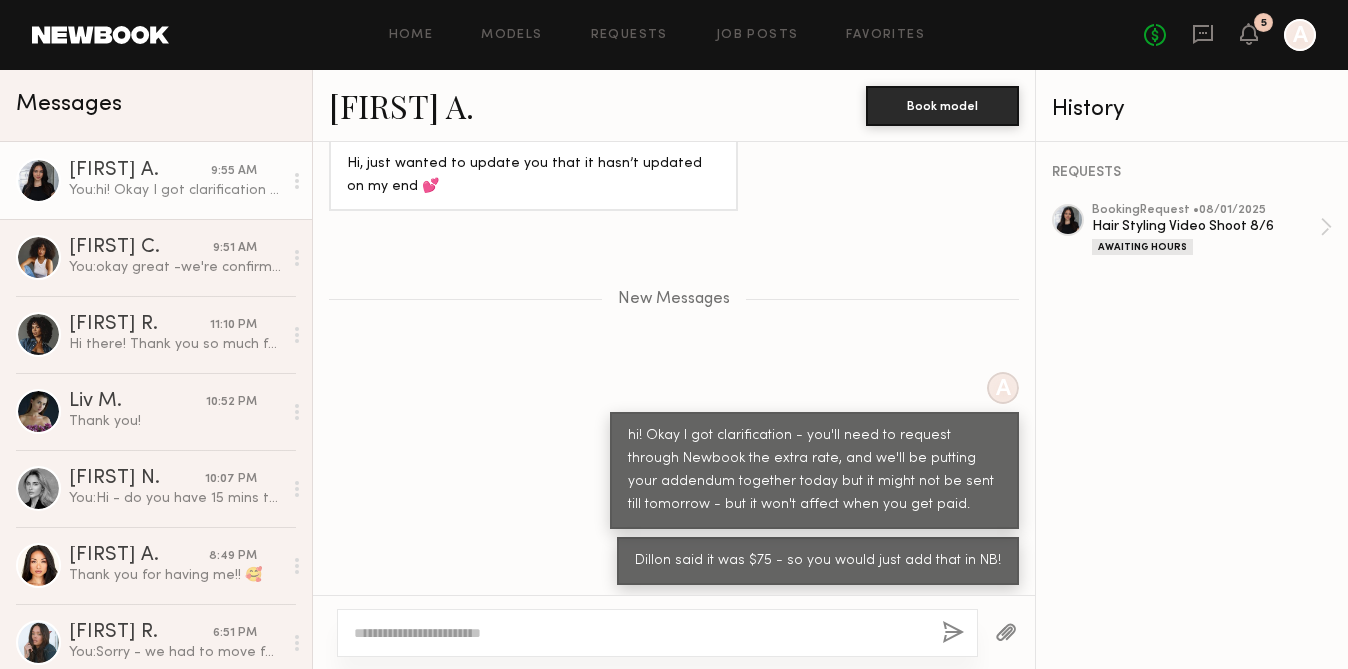type 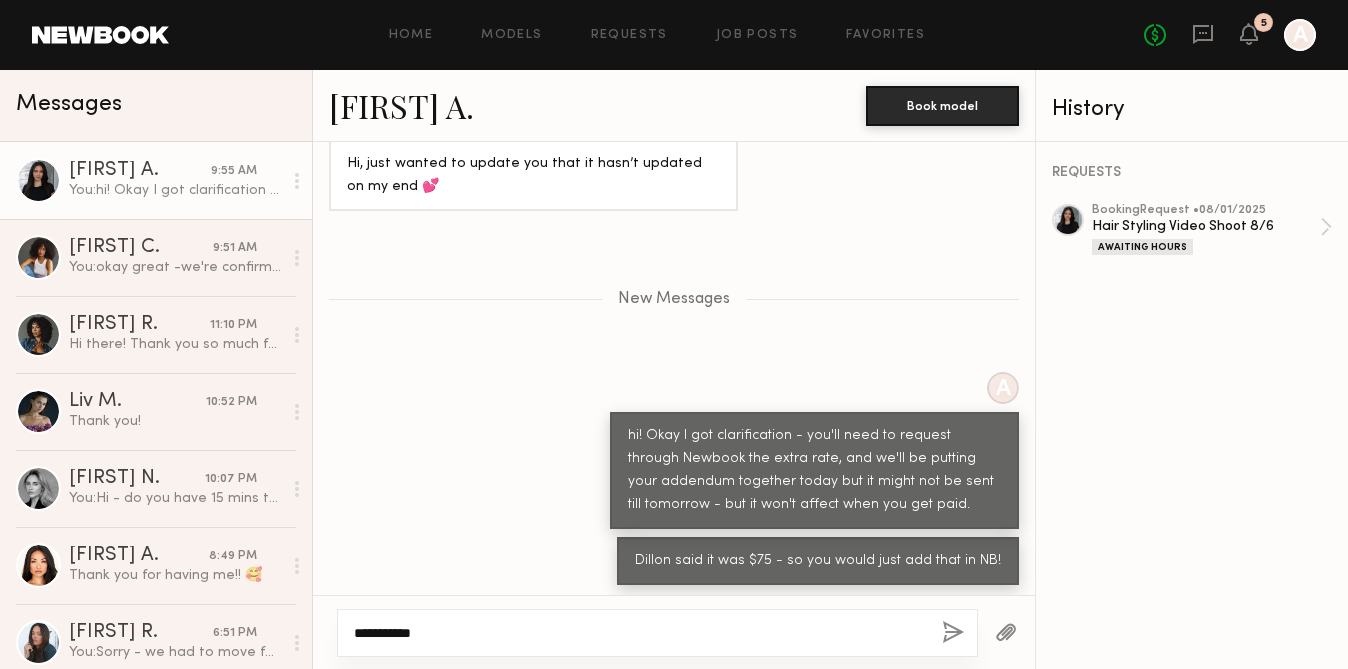scroll, scrollTop: 1847, scrollLeft: 0, axis: vertical 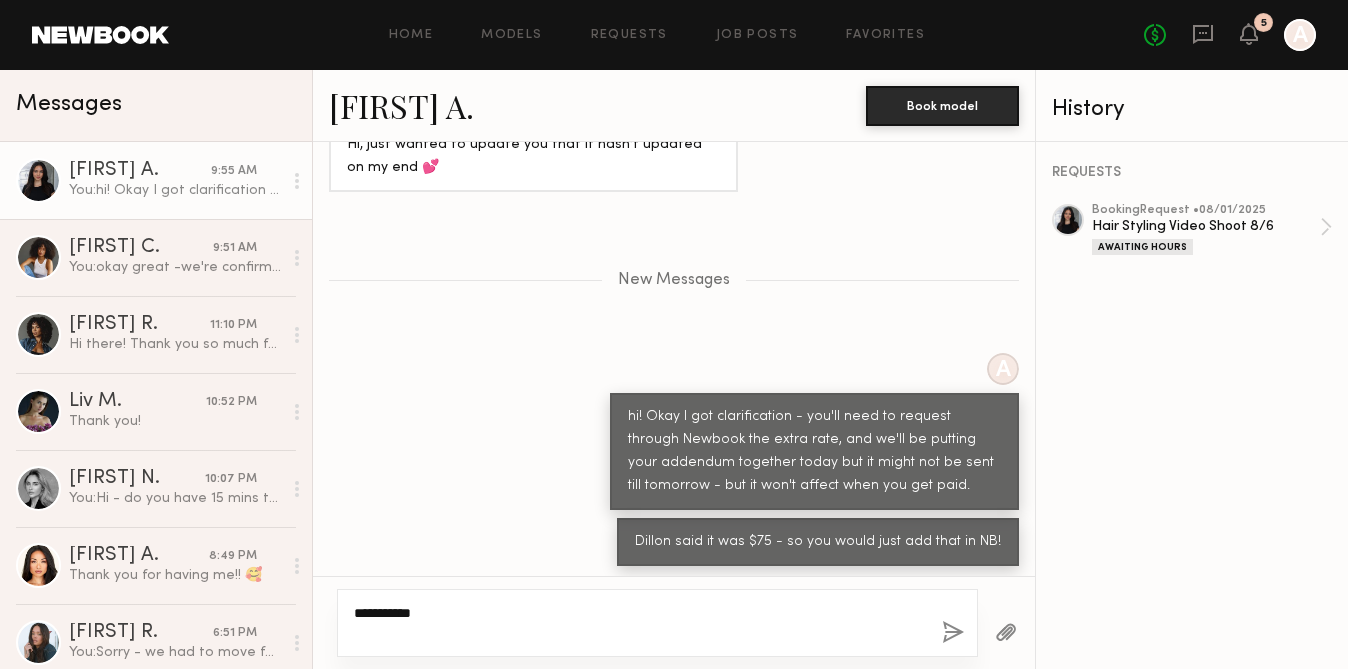 type on "**********" 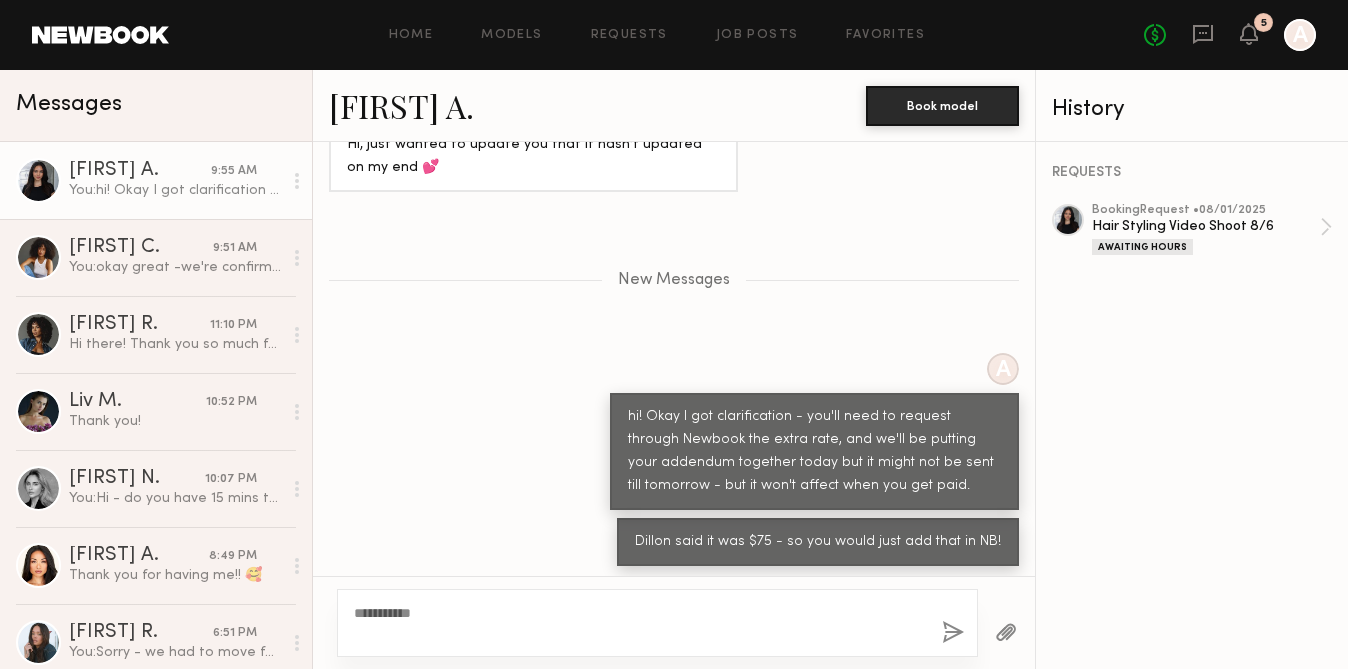 click 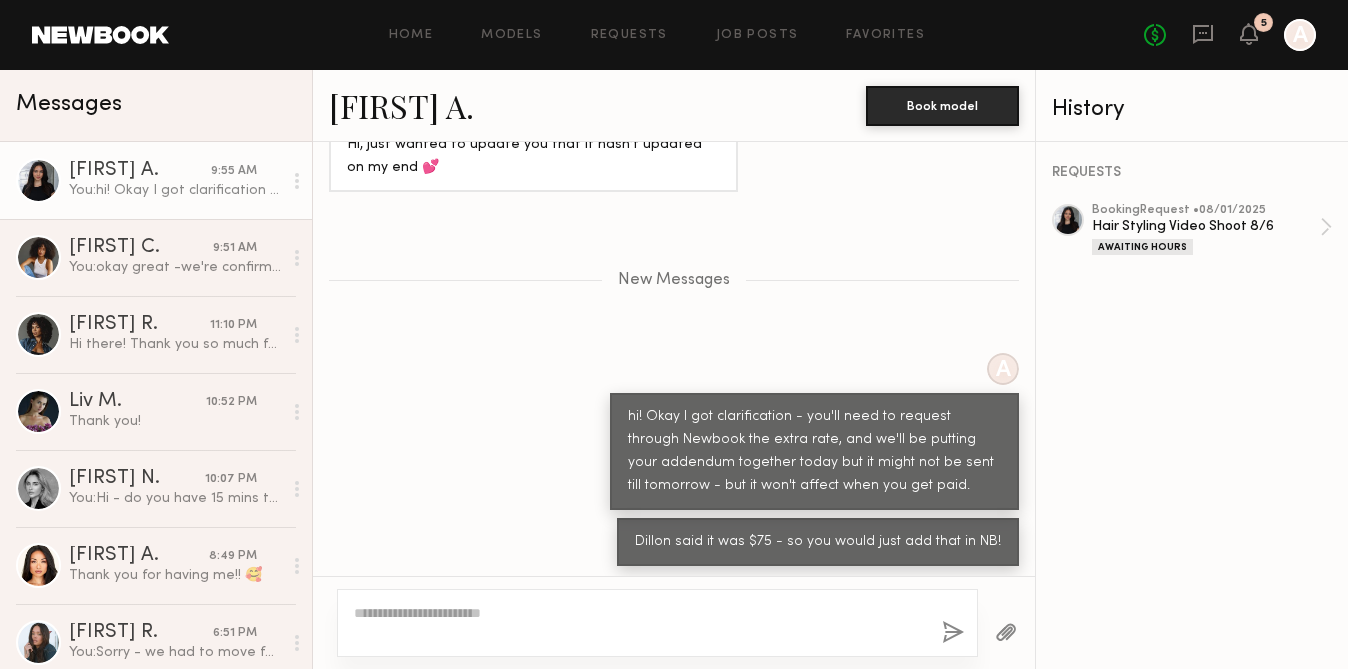 scroll, scrollTop: 1884, scrollLeft: 0, axis: vertical 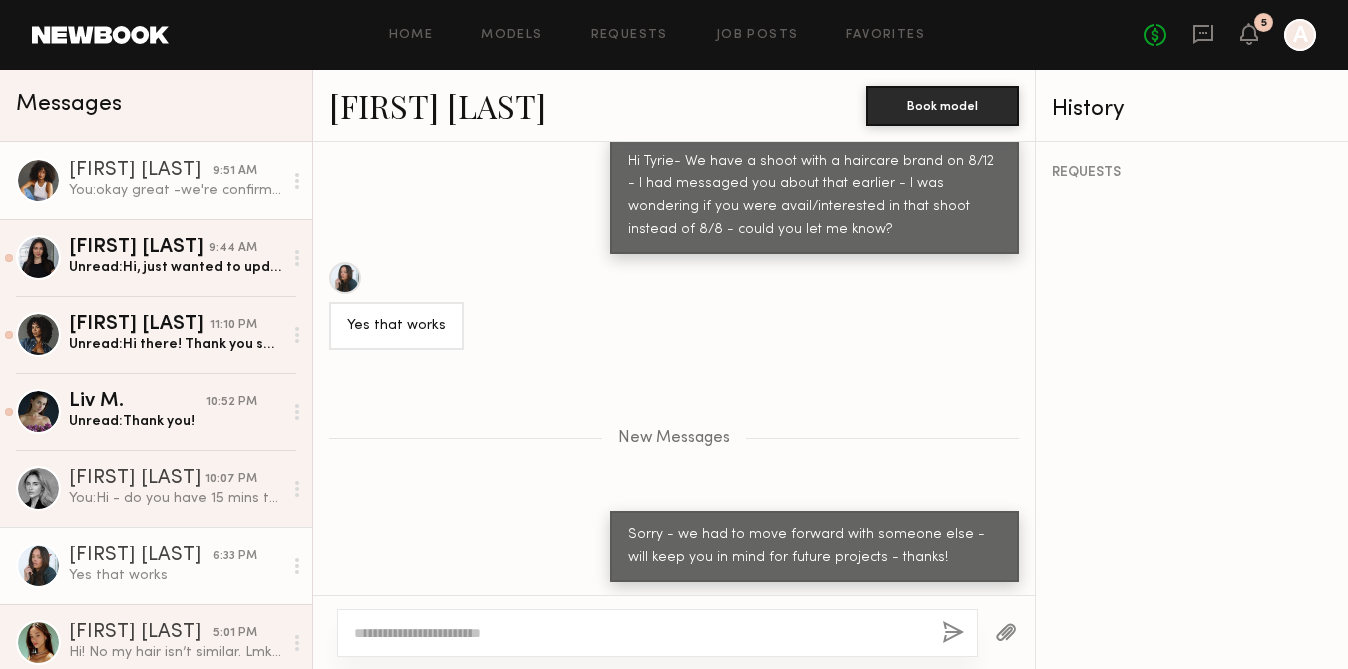 click on "[FIRST] [LAST]" 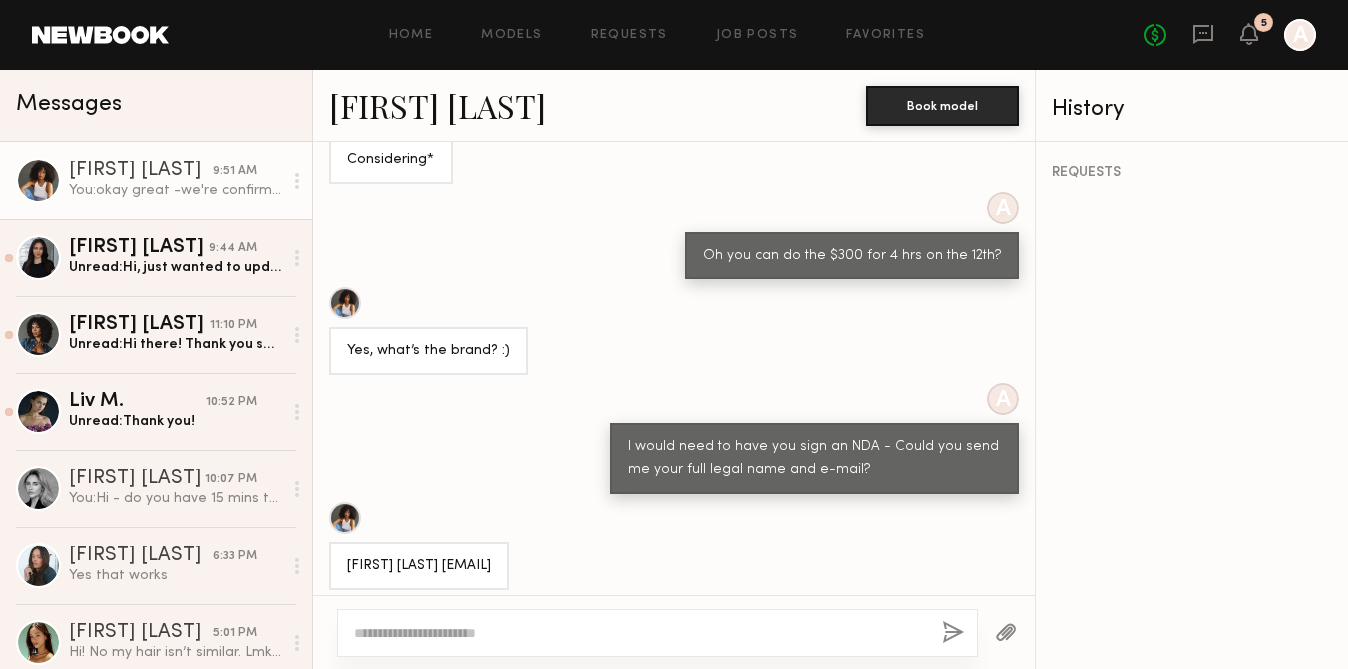 scroll, scrollTop: 863, scrollLeft: 0, axis: vertical 